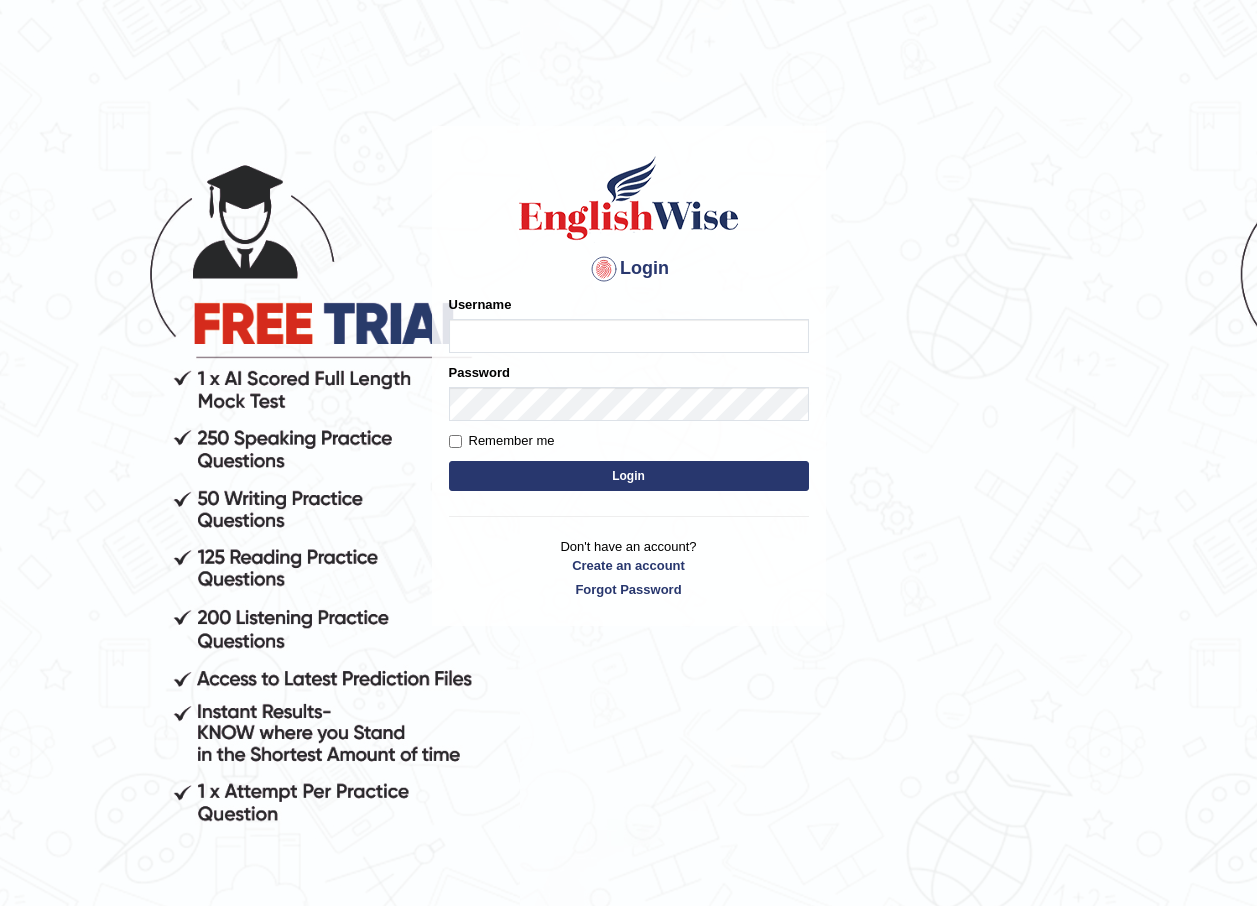scroll, scrollTop: 0, scrollLeft: 0, axis: both 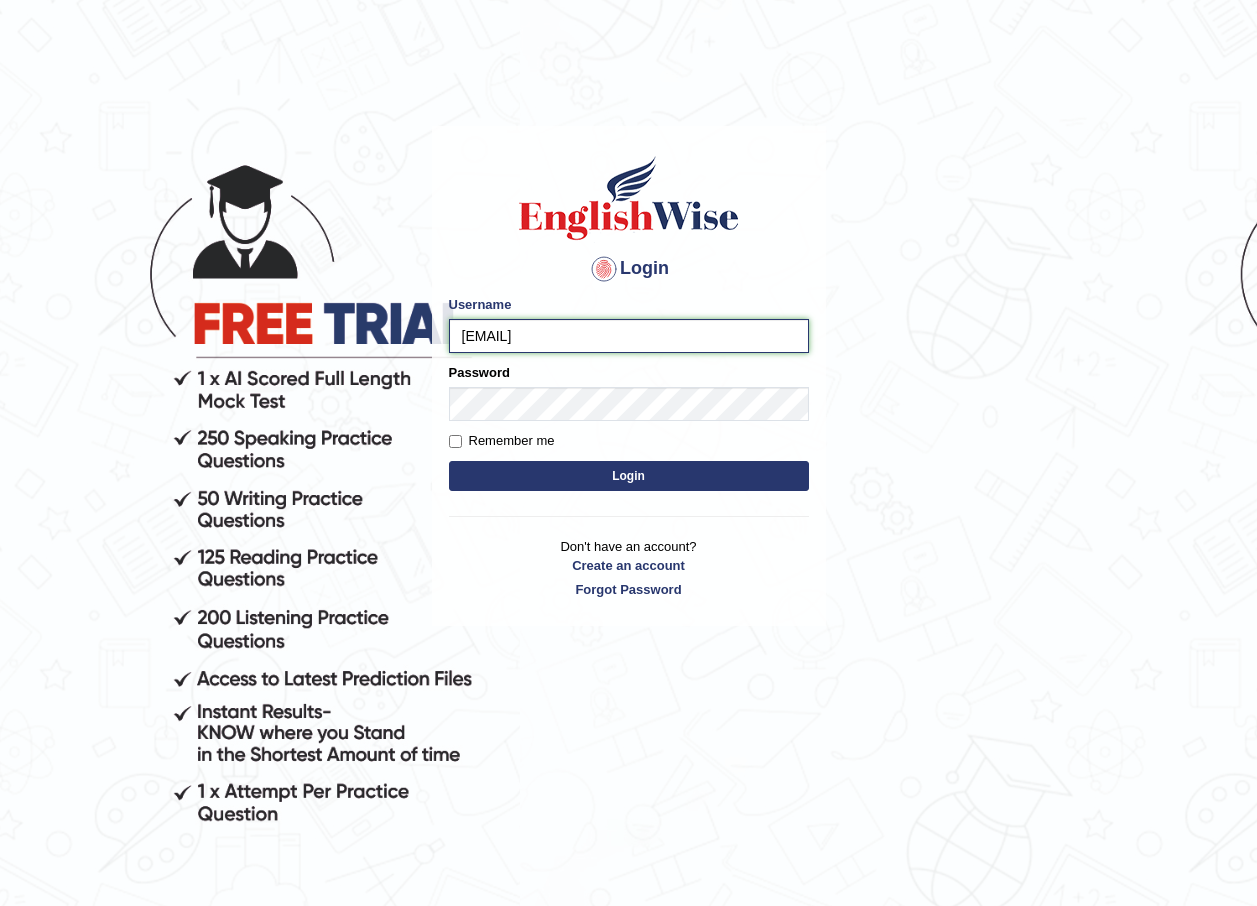 click on "rakesh.k_parramatta" at bounding box center (629, 336) 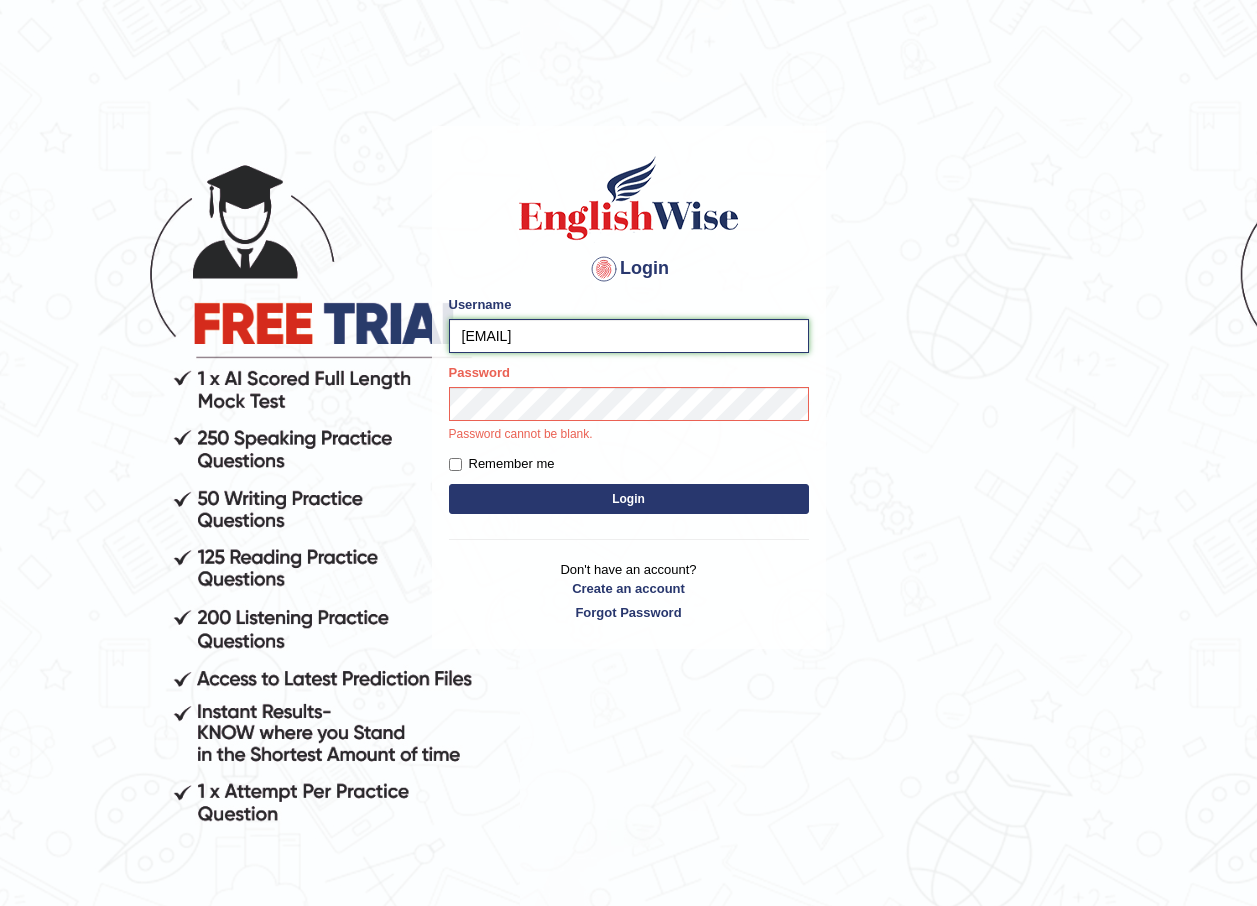 type on "rakeshk_parramatta" 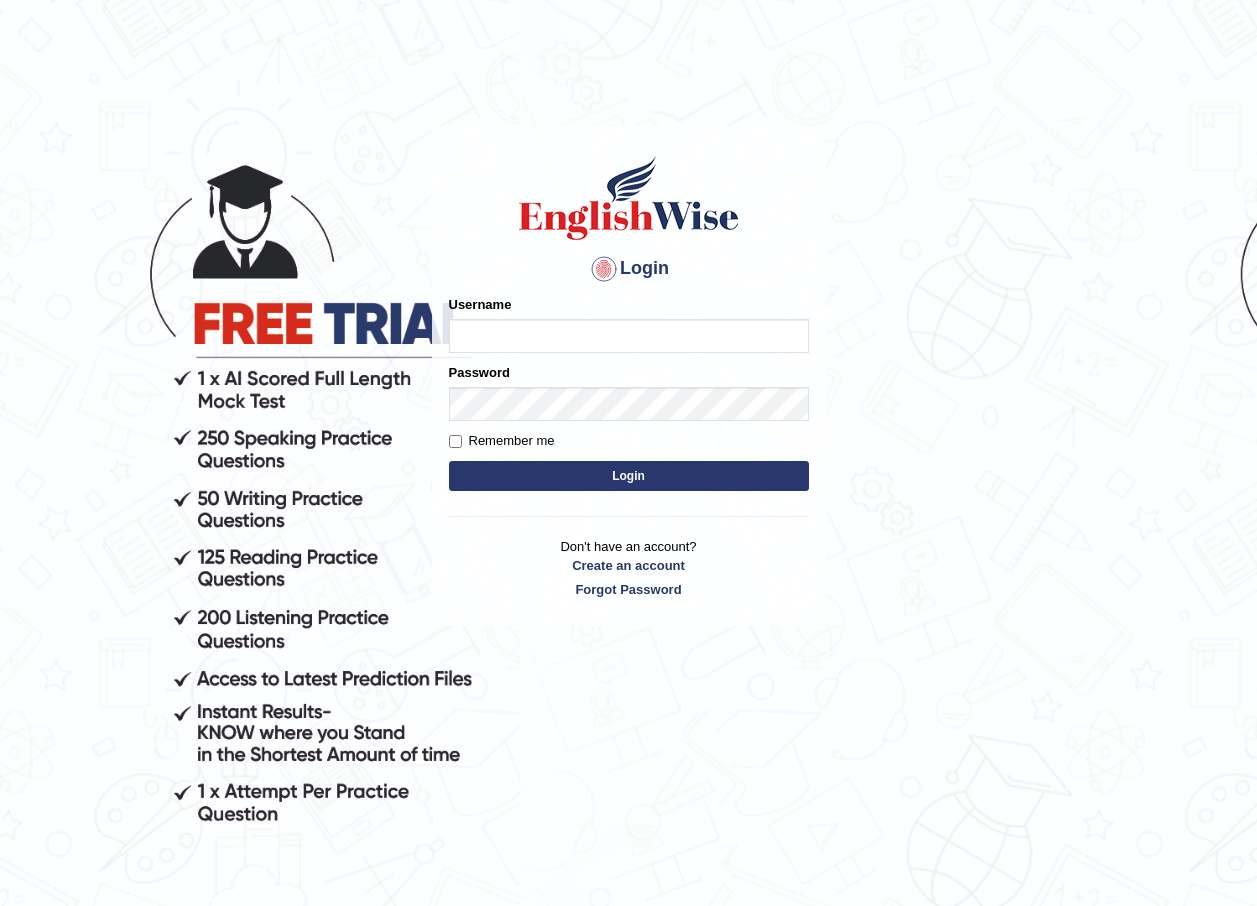 scroll, scrollTop: 0, scrollLeft: 0, axis: both 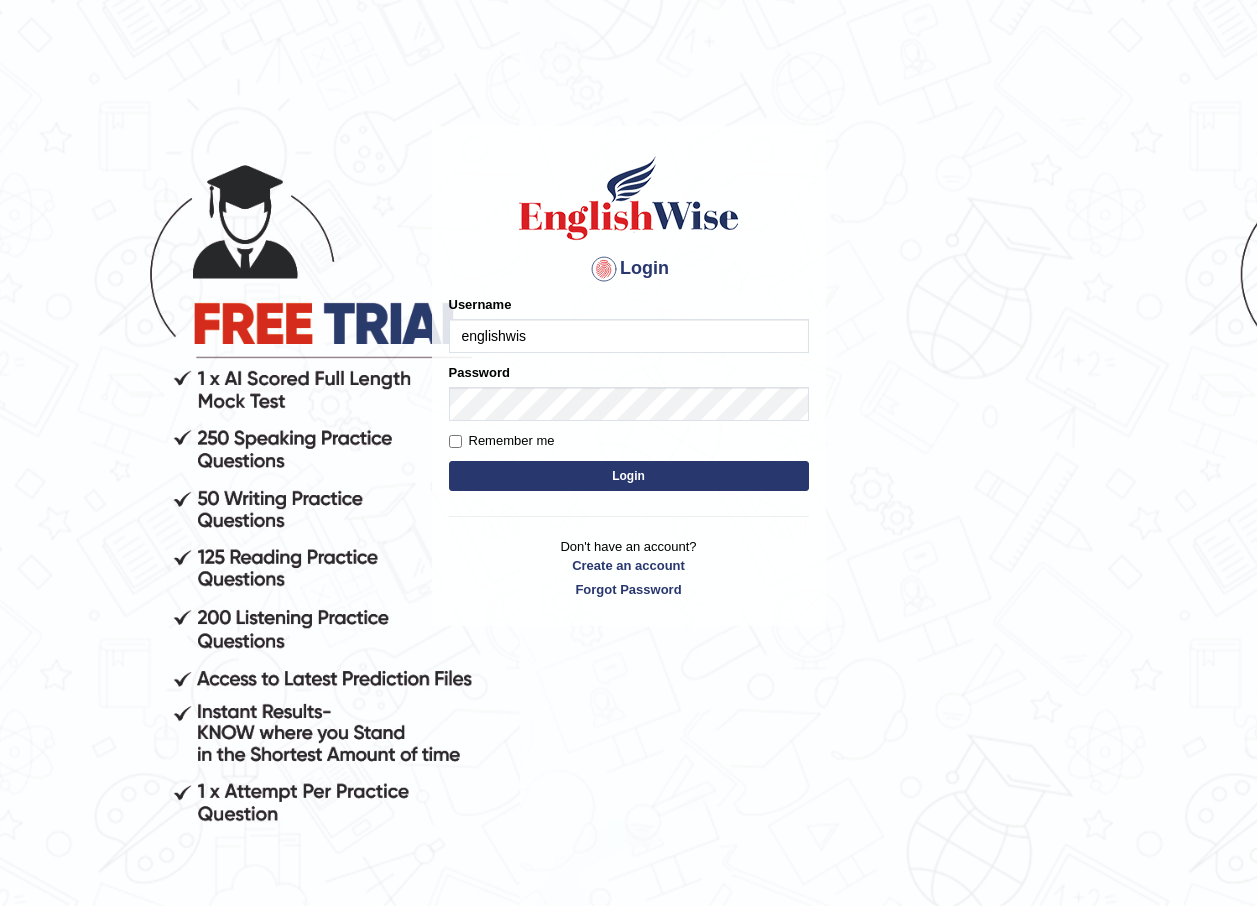 type on "englishwise" 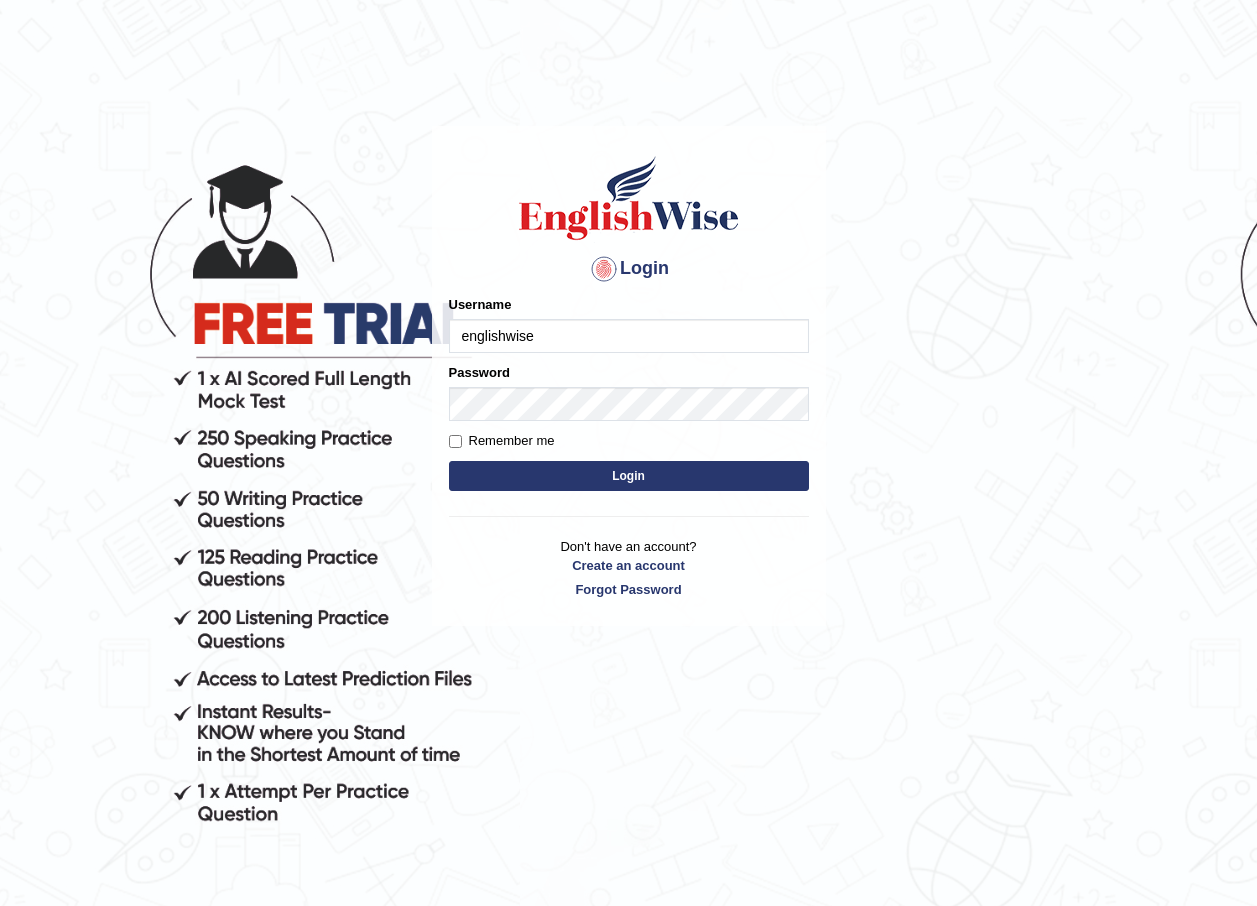 drag, startPoint x: 559, startPoint y: 336, endPoint x: 448, endPoint y: 337, distance: 111.0045 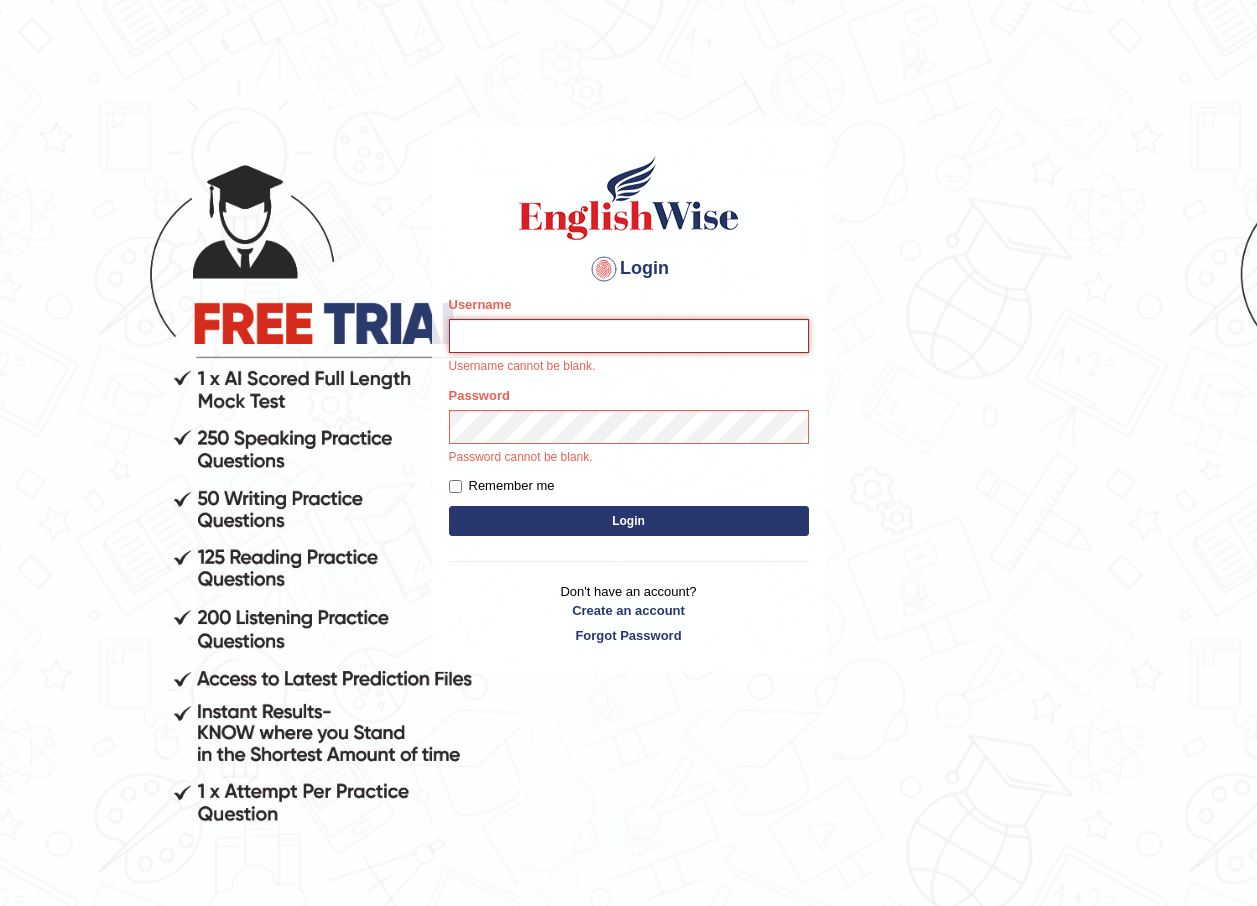 click on "Username" at bounding box center (629, 336) 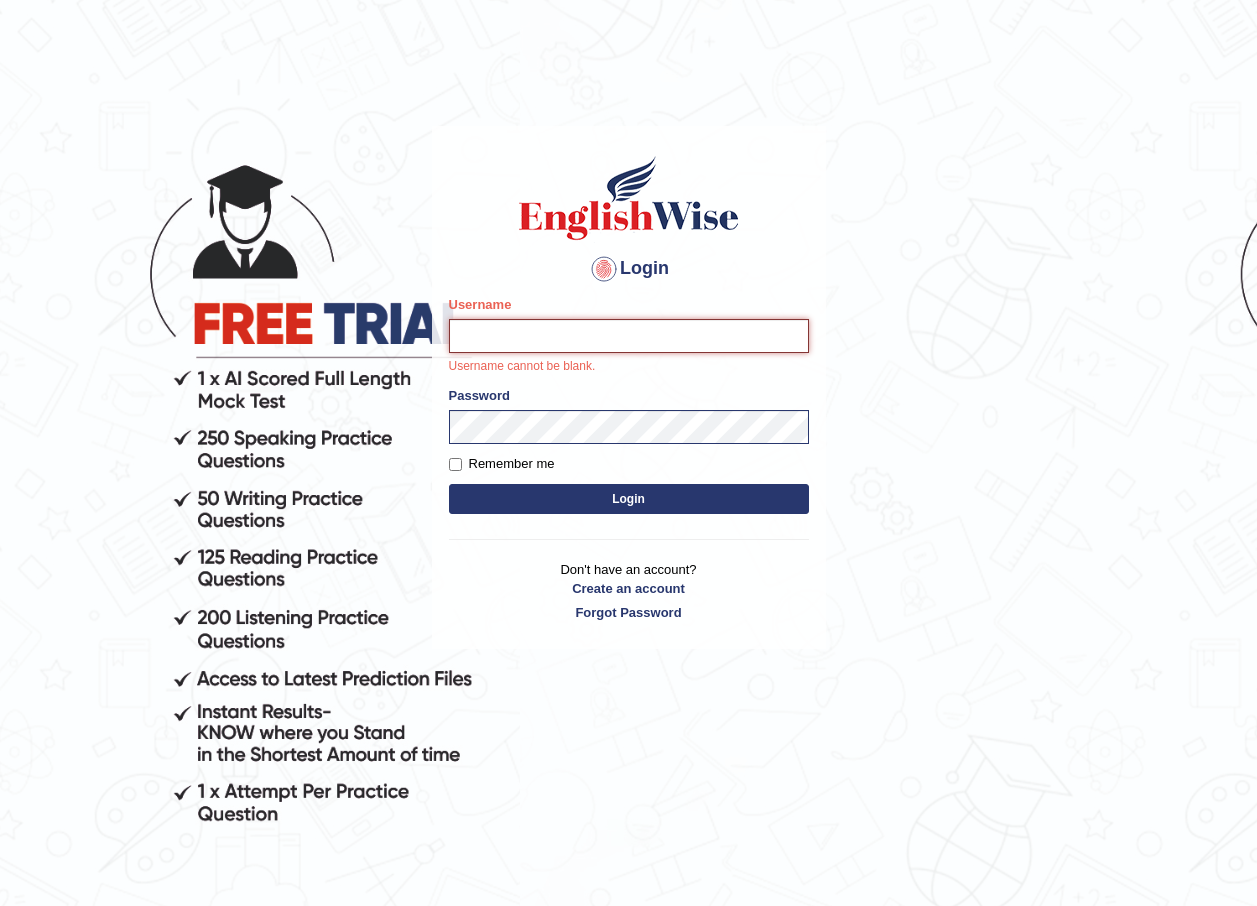 type on "rakeshkumar_parramatta" 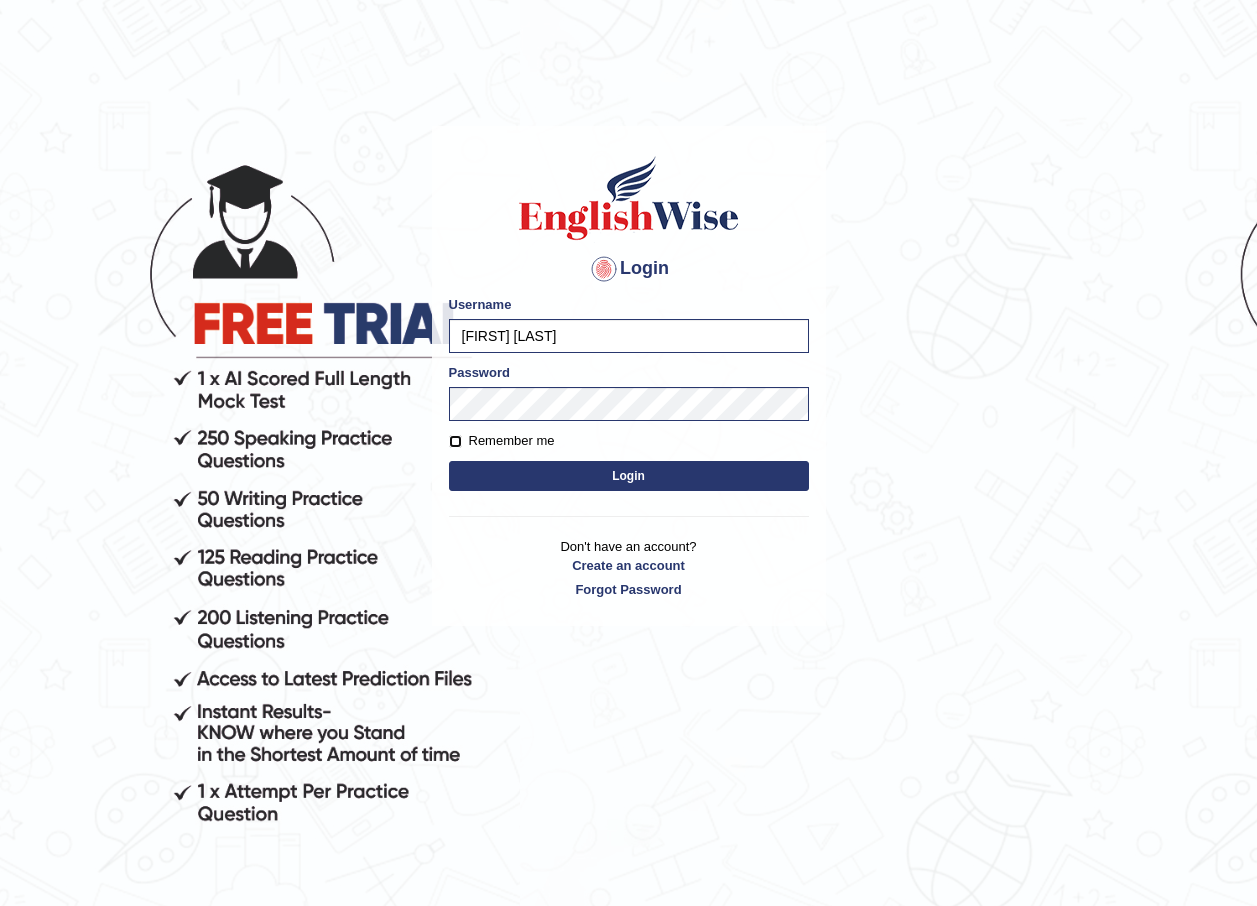 click on "Remember me" at bounding box center (455, 441) 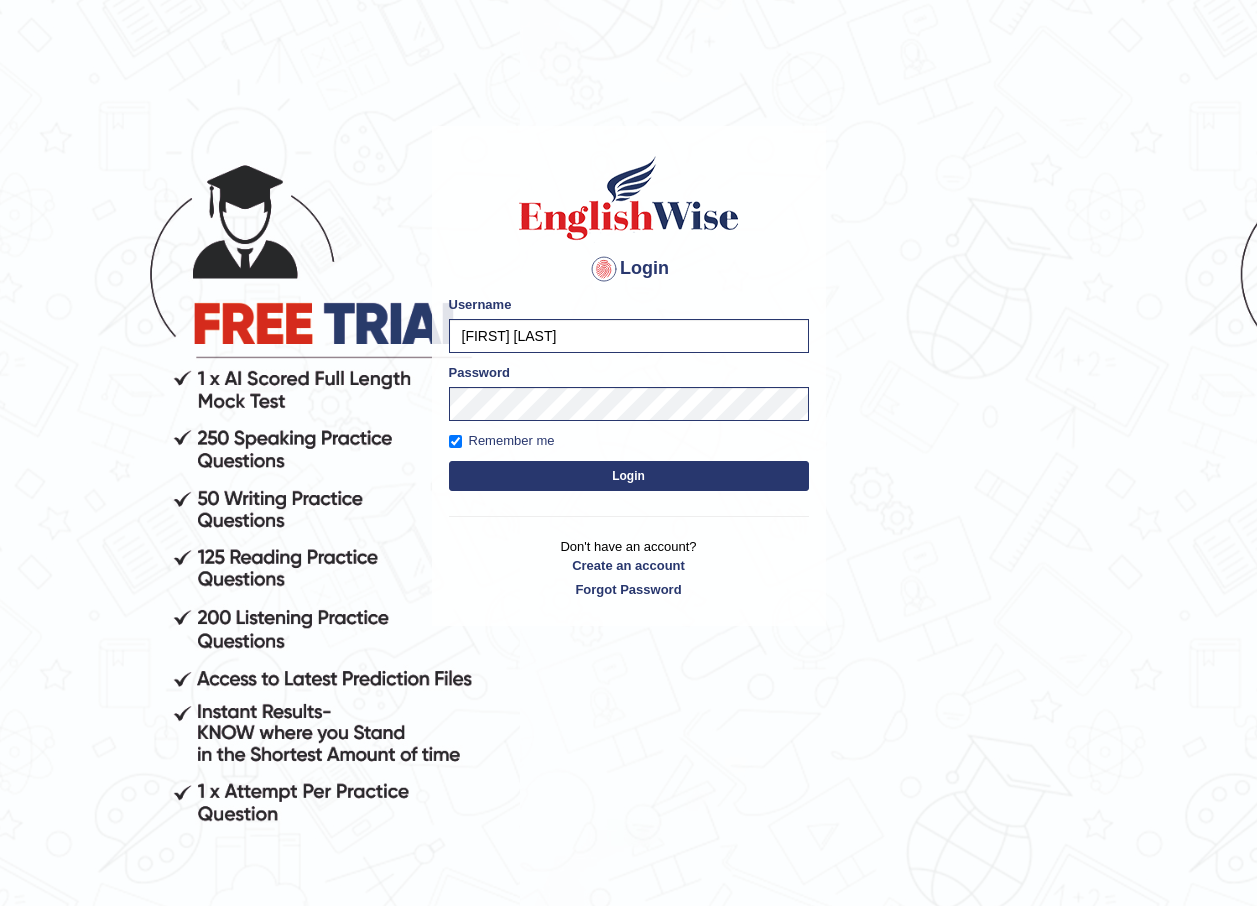 click on "Login" at bounding box center [629, 476] 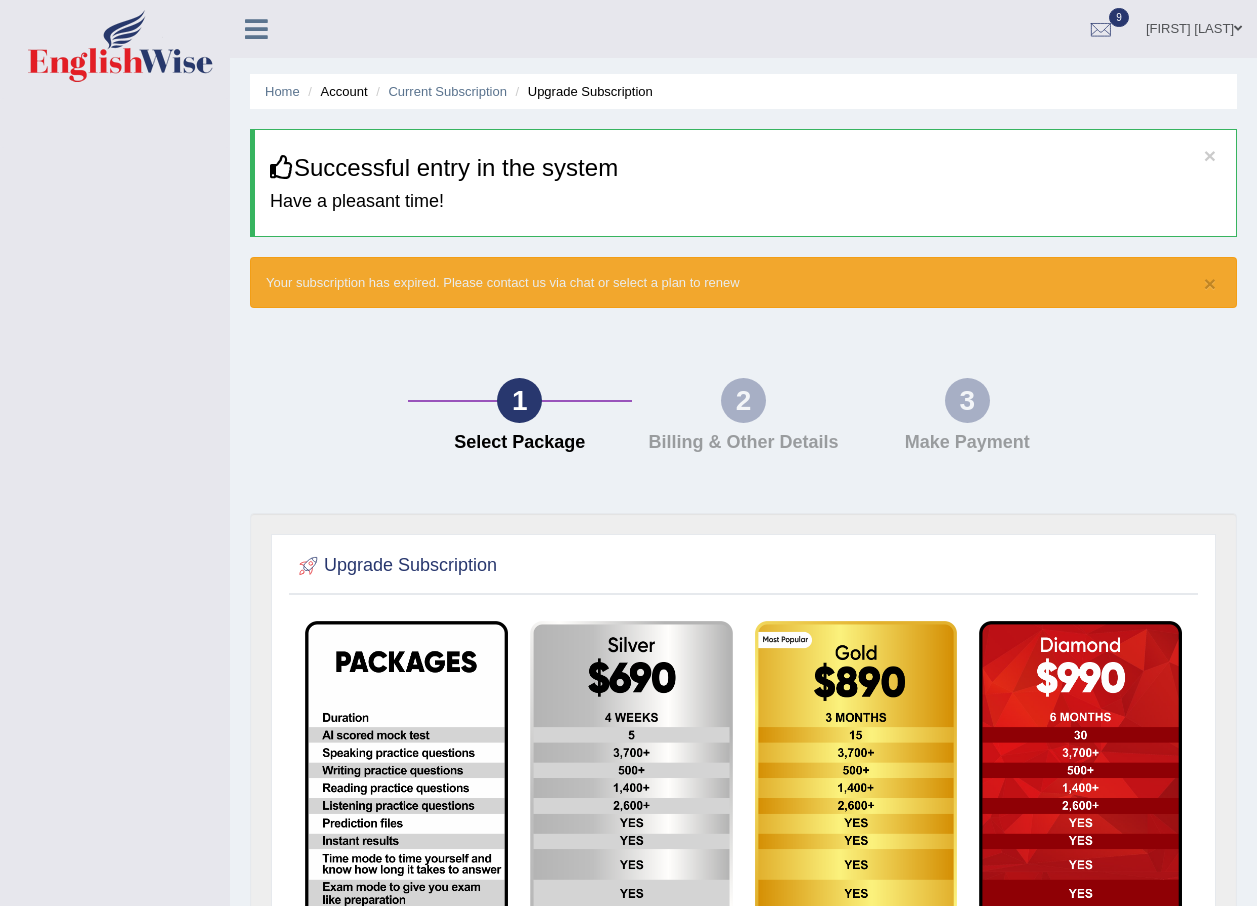 scroll, scrollTop: 0, scrollLeft: 0, axis: both 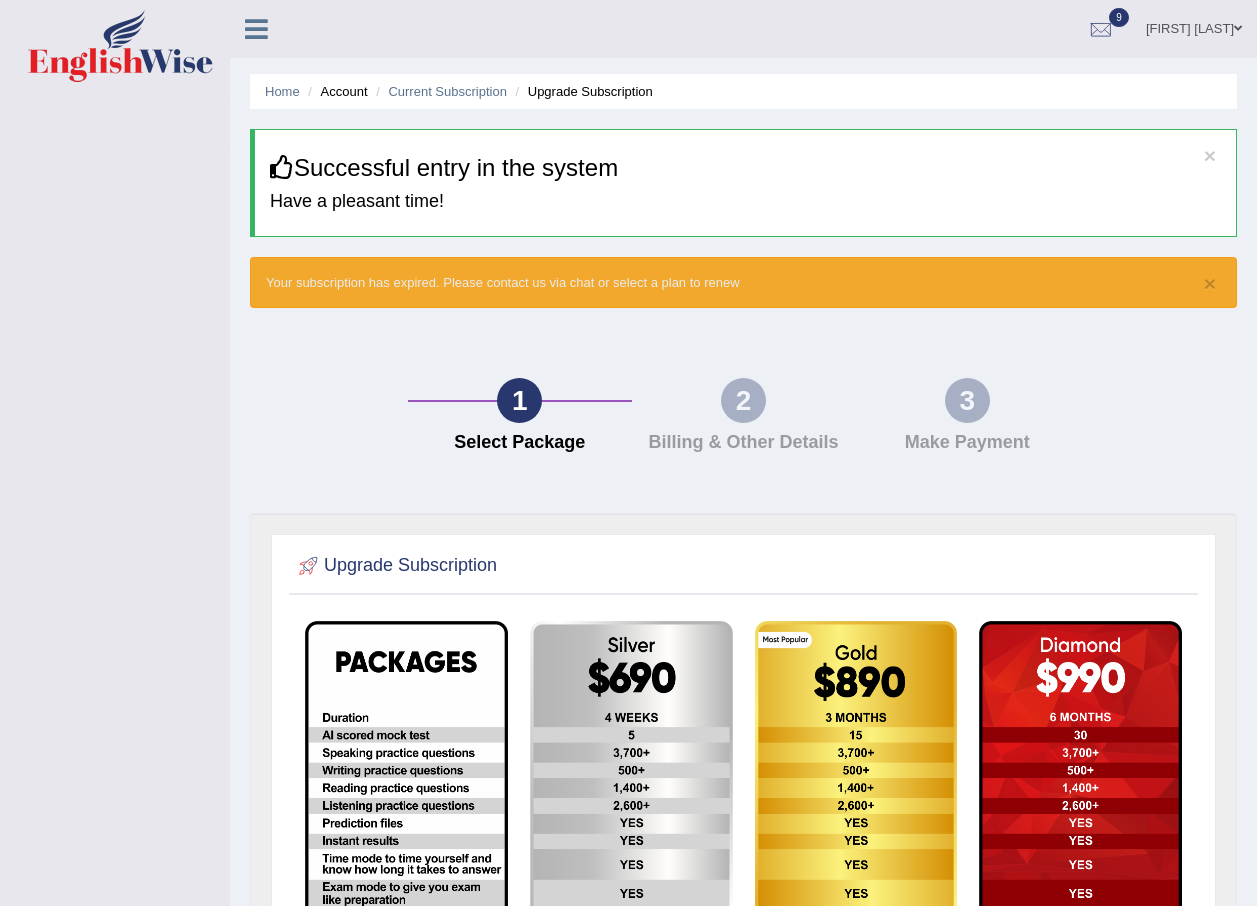 click at bounding box center (120, 46) 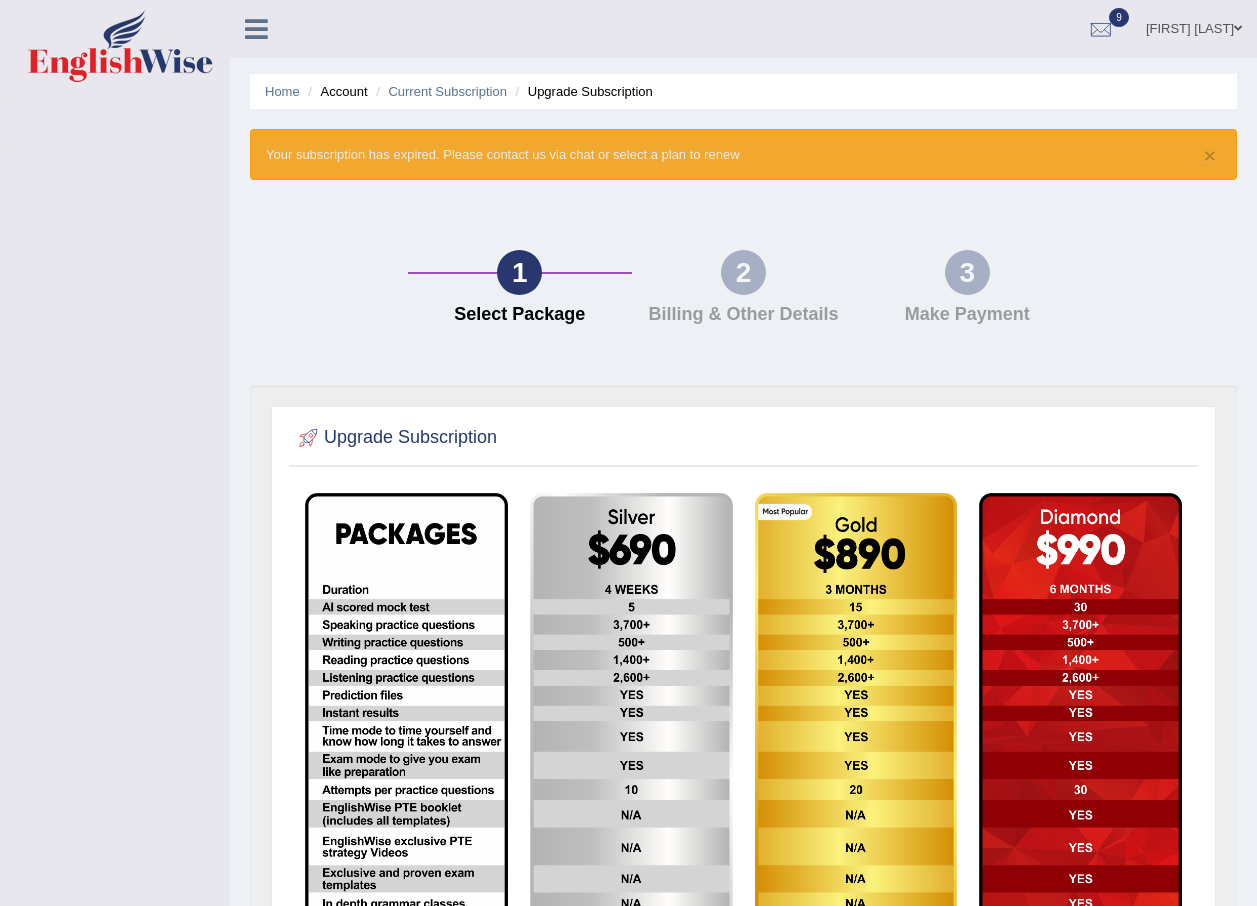 scroll, scrollTop: 0, scrollLeft: 0, axis: both 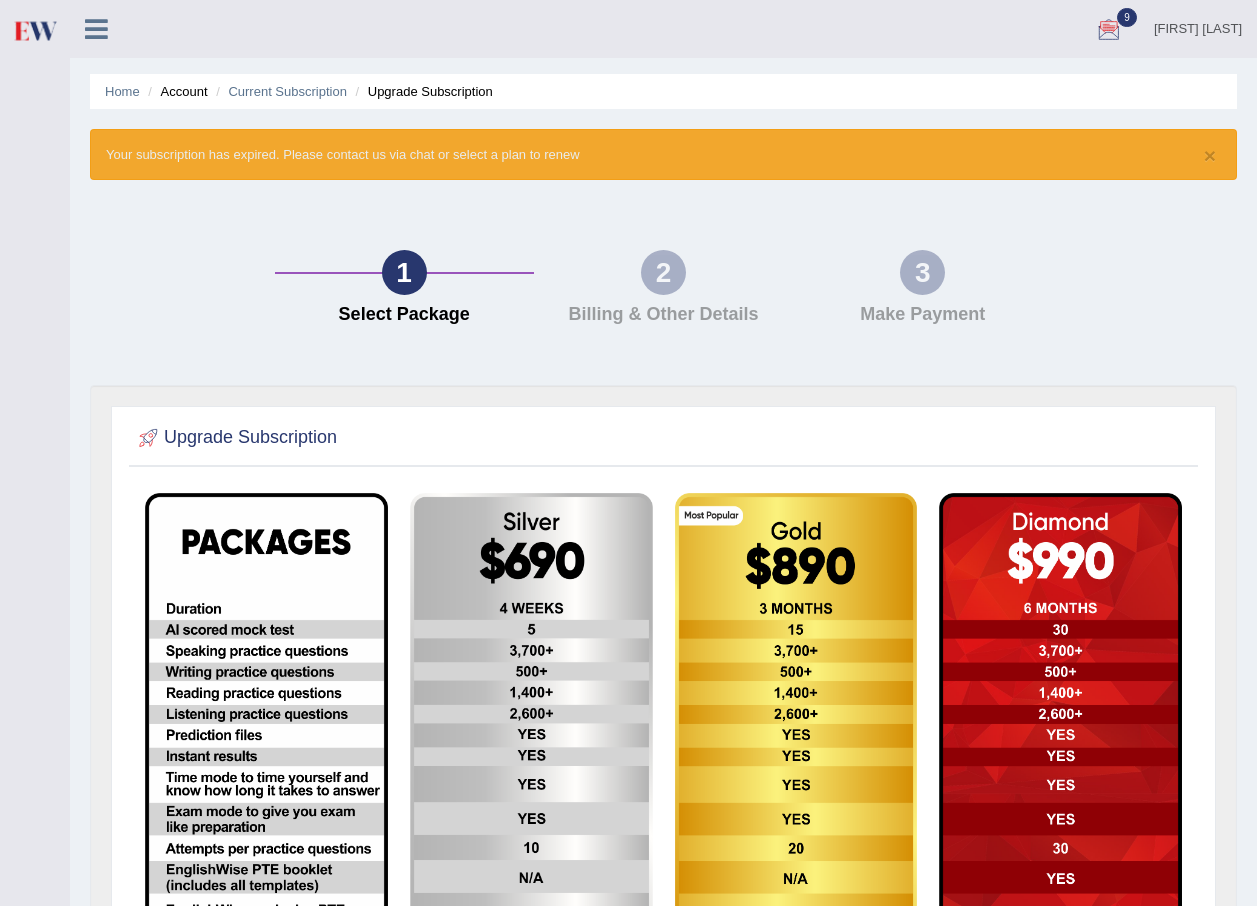 click on "[FIRST] [LAST]" at bounding box center (1198, 26) 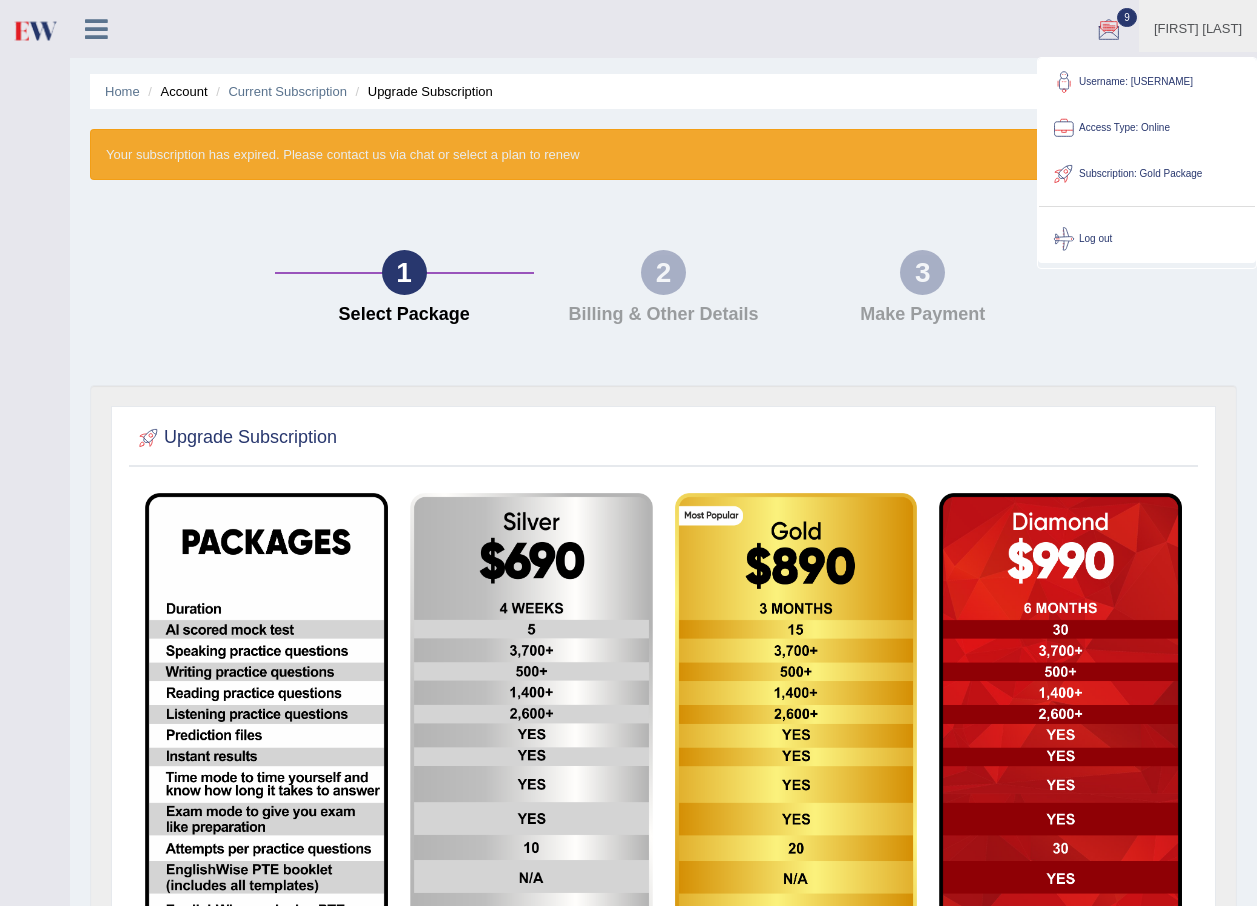 click on "Home
Account
Current Subscription
Upgrade Subscription" at bounding box center (663, 91) 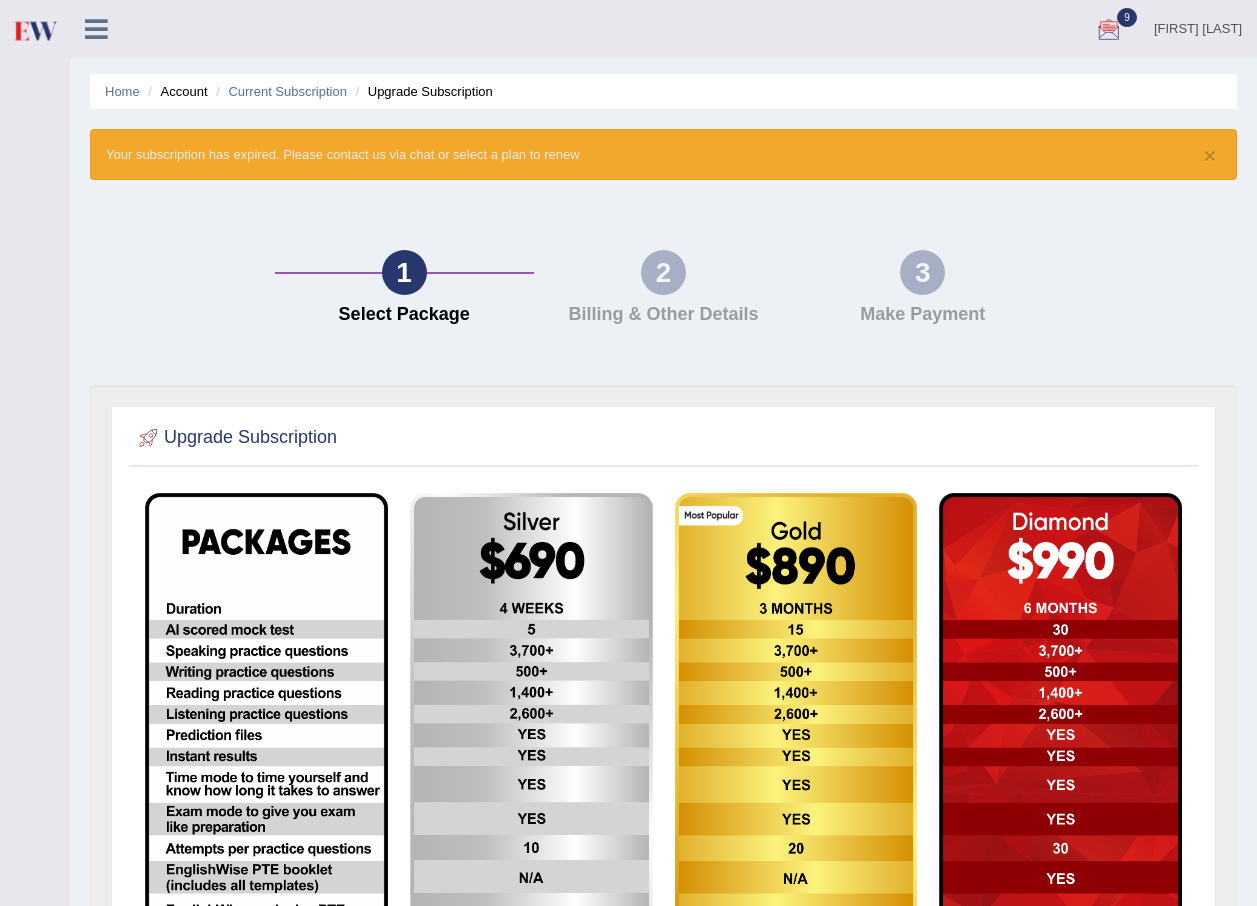 click at bounding box center (1109, 30) 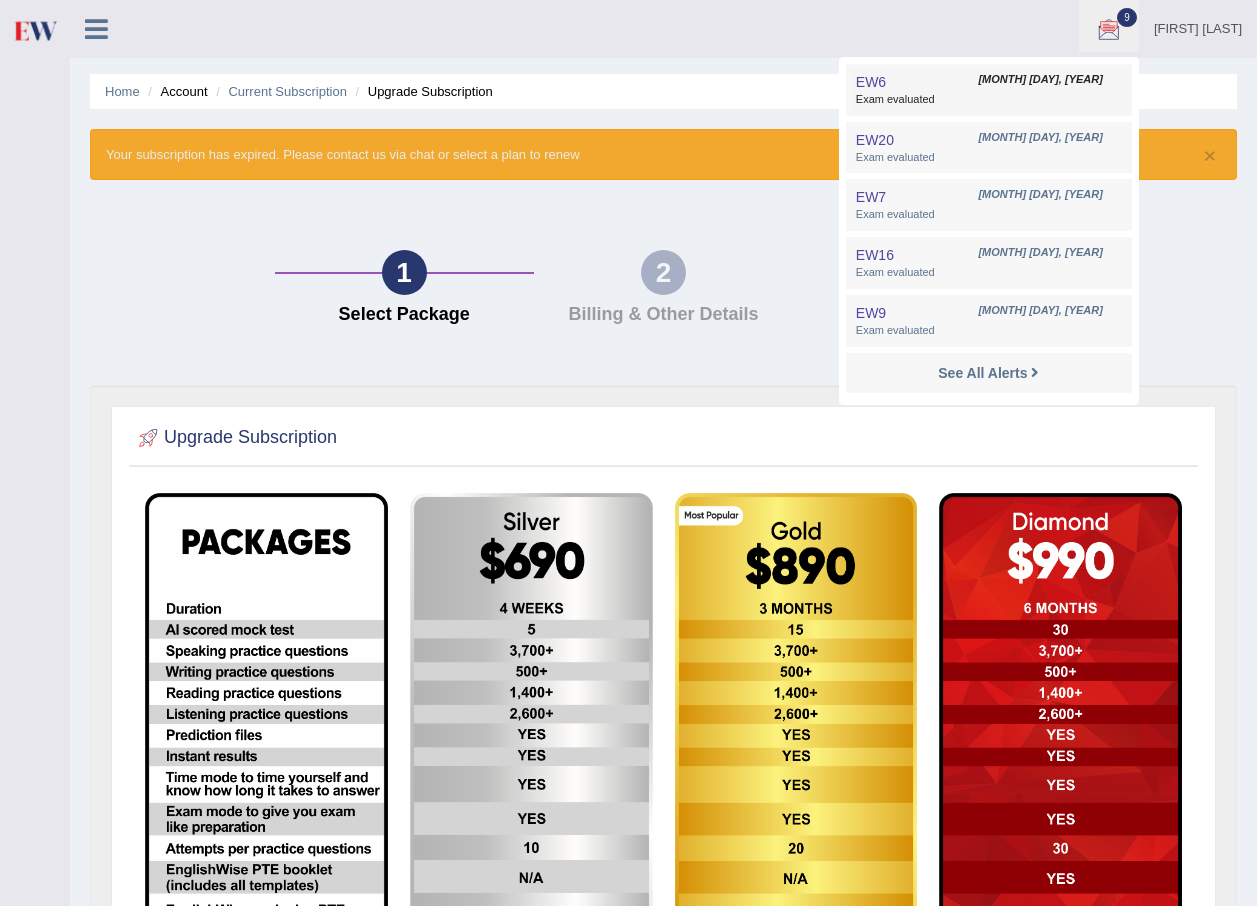 click on "EW6
Oct 14, 2024
Exam evaluated" at bounding box center (989, 90) 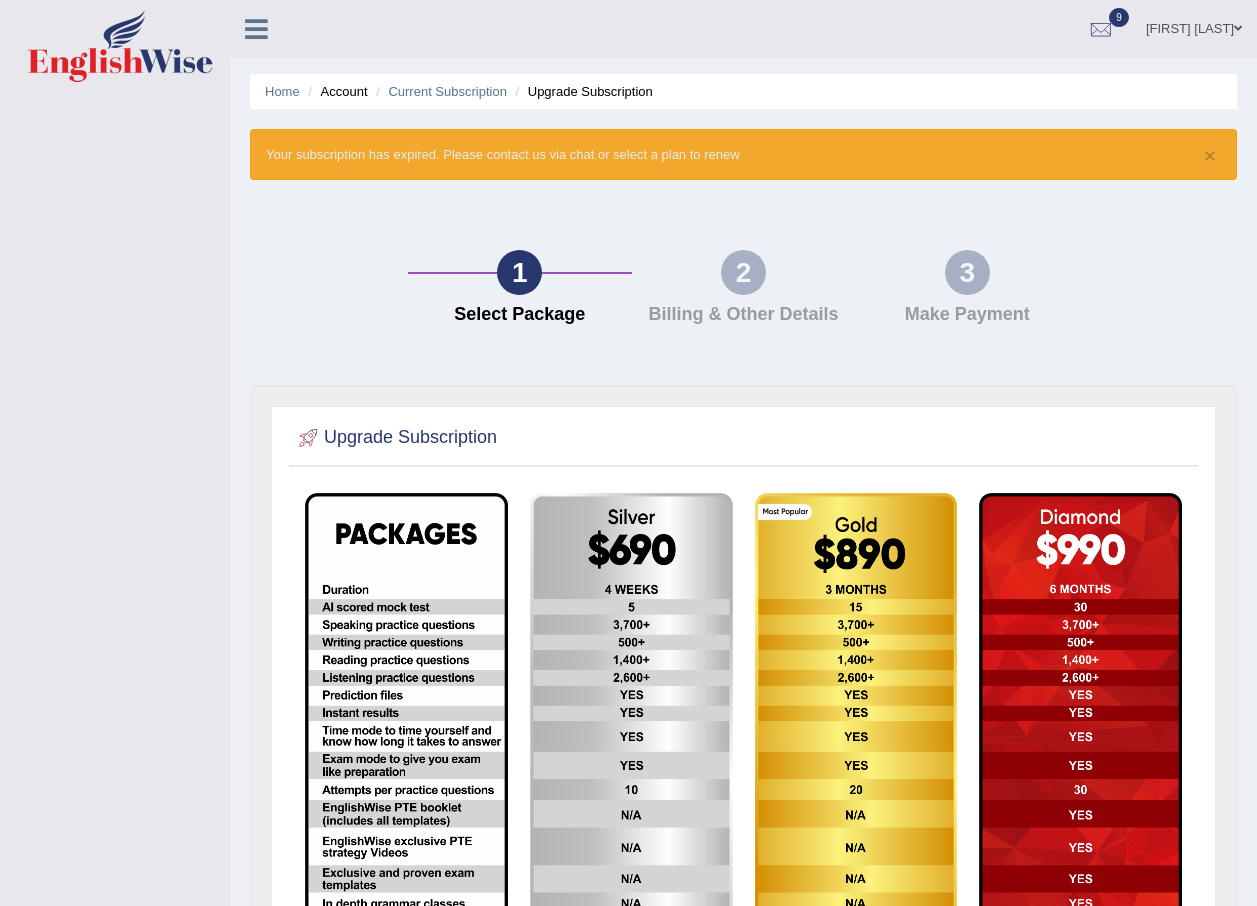scroll, scrollTop: 0, scrollLeft: 0, axis: both 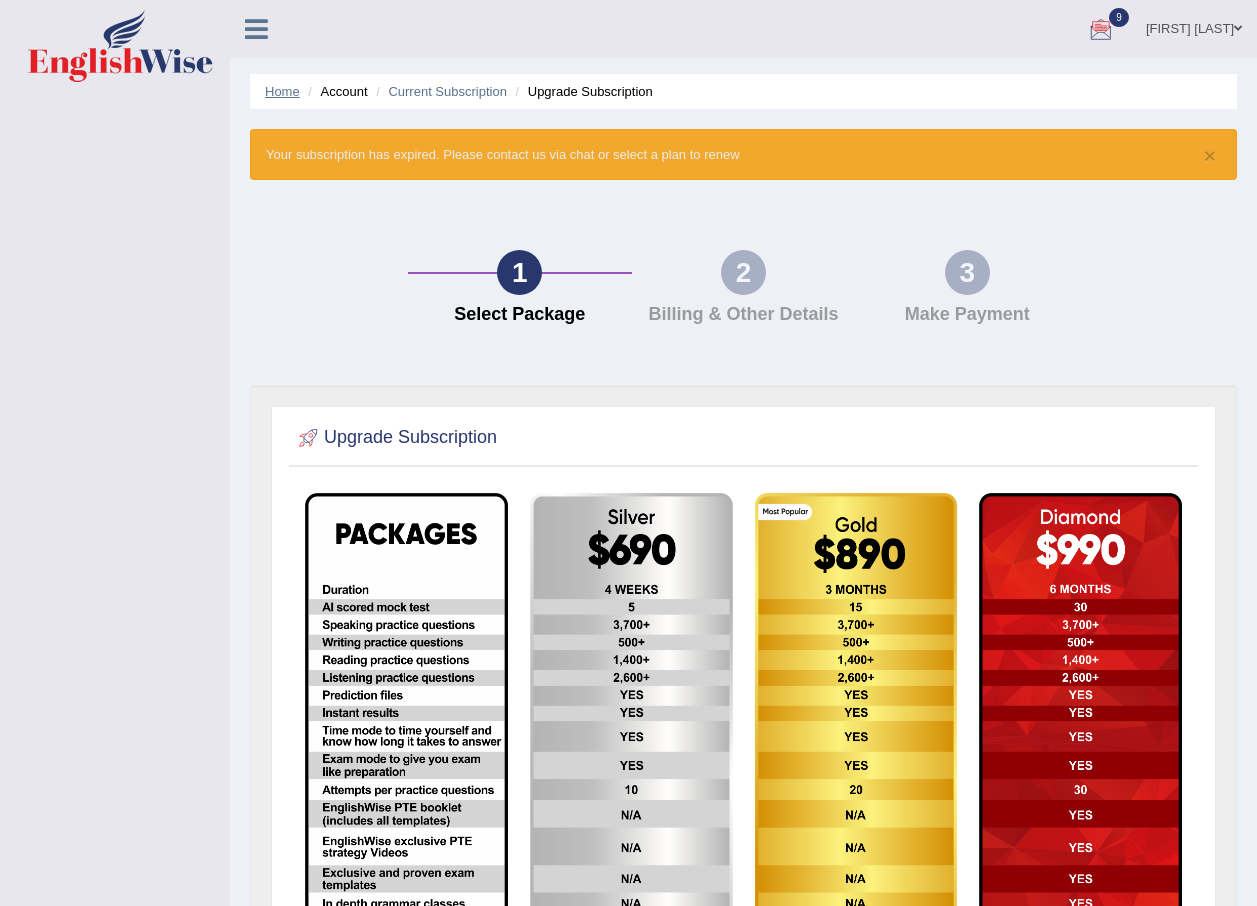 click on "Home" at bounding box center (282, 91) 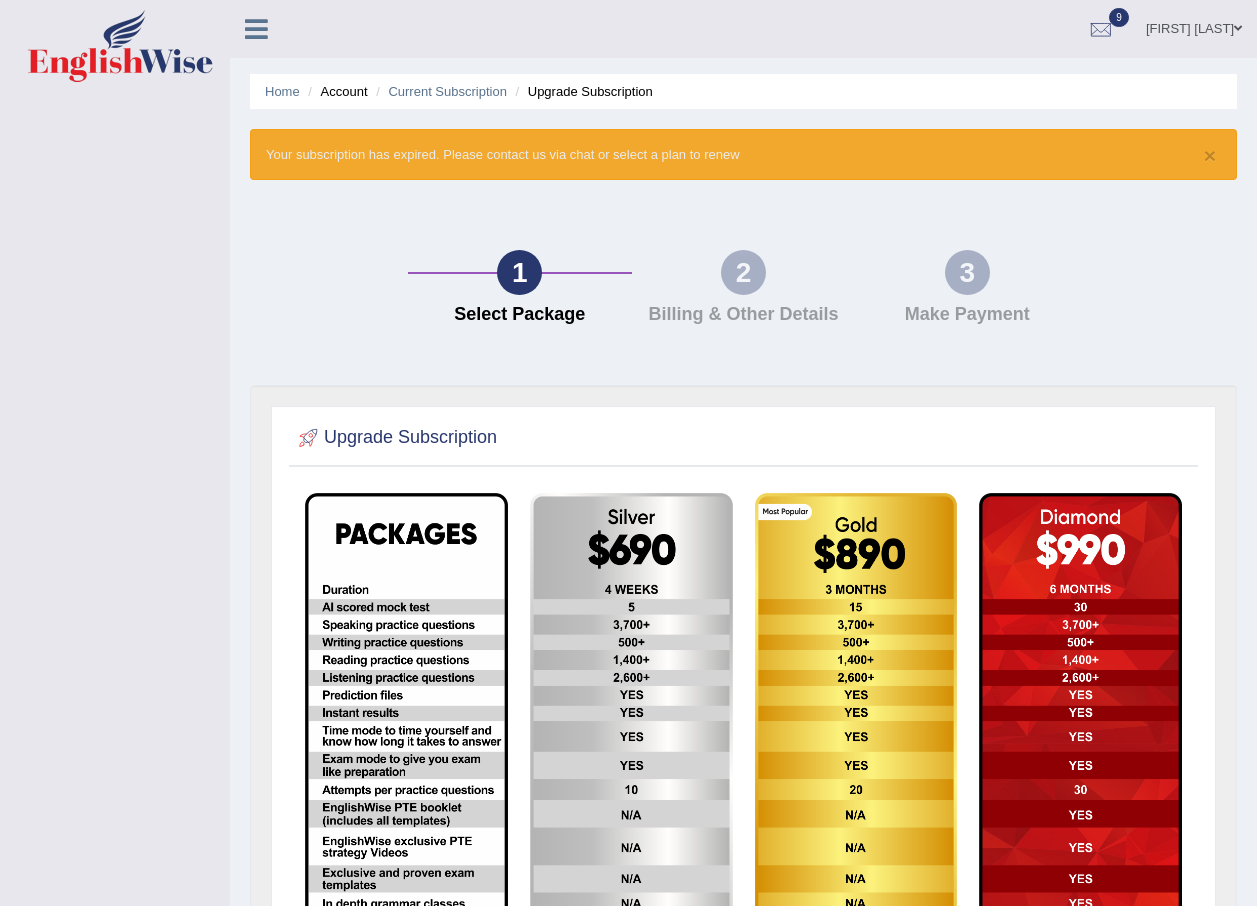 scroll, scrollTop: 0, scrollLeft: 0, axis: both 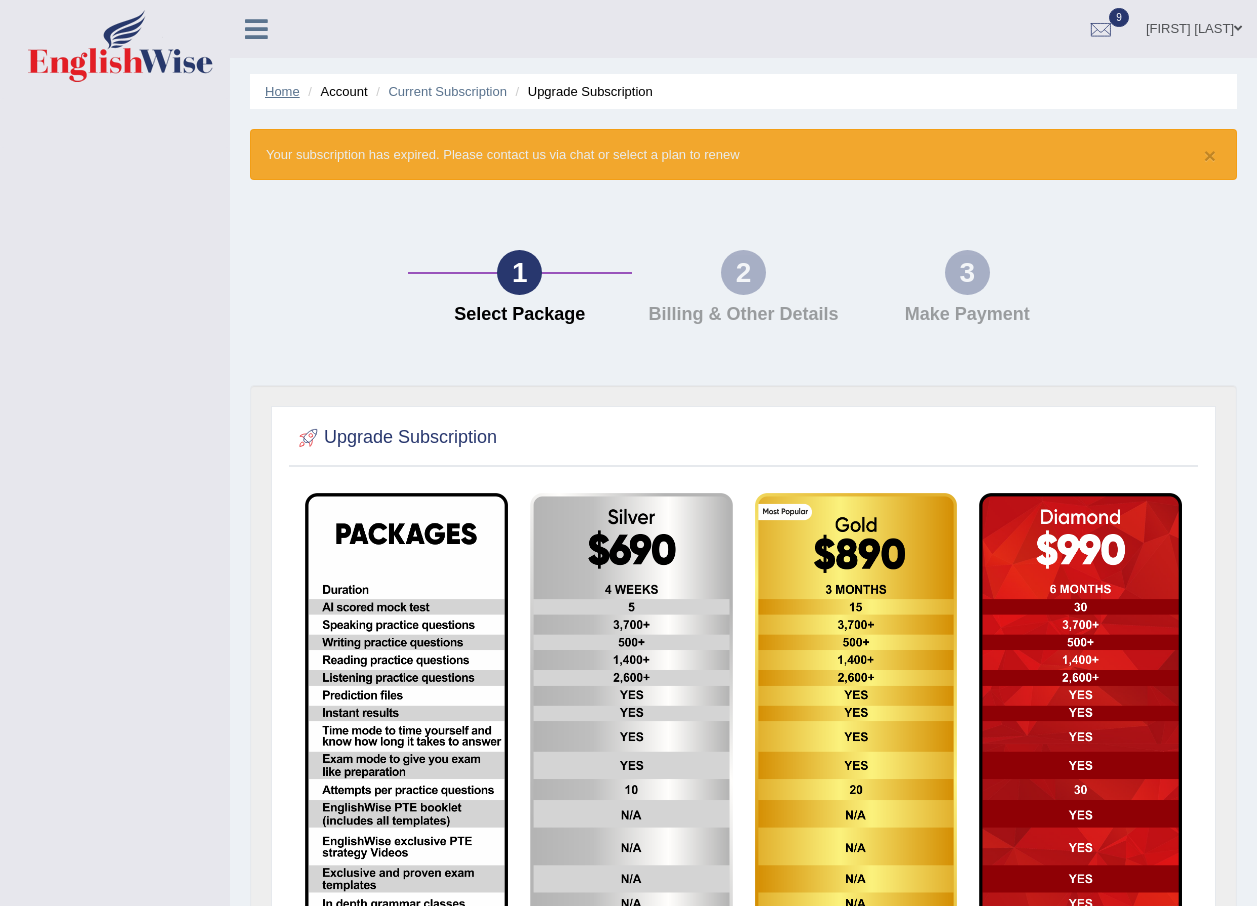 click on "Home" at bounding box center [282, 91] 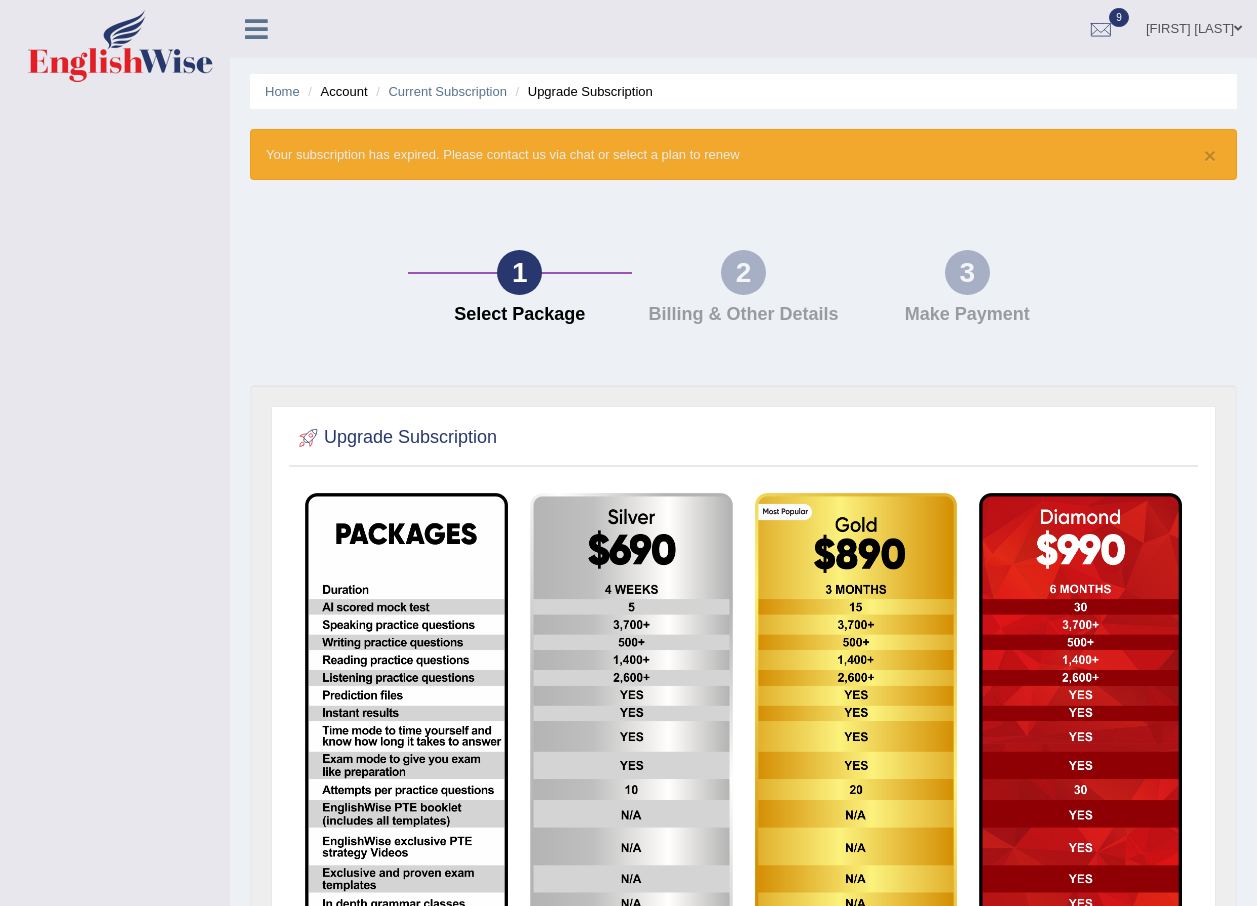 scroll, scrollTop: 0, scrollLeft: 0, axis: both 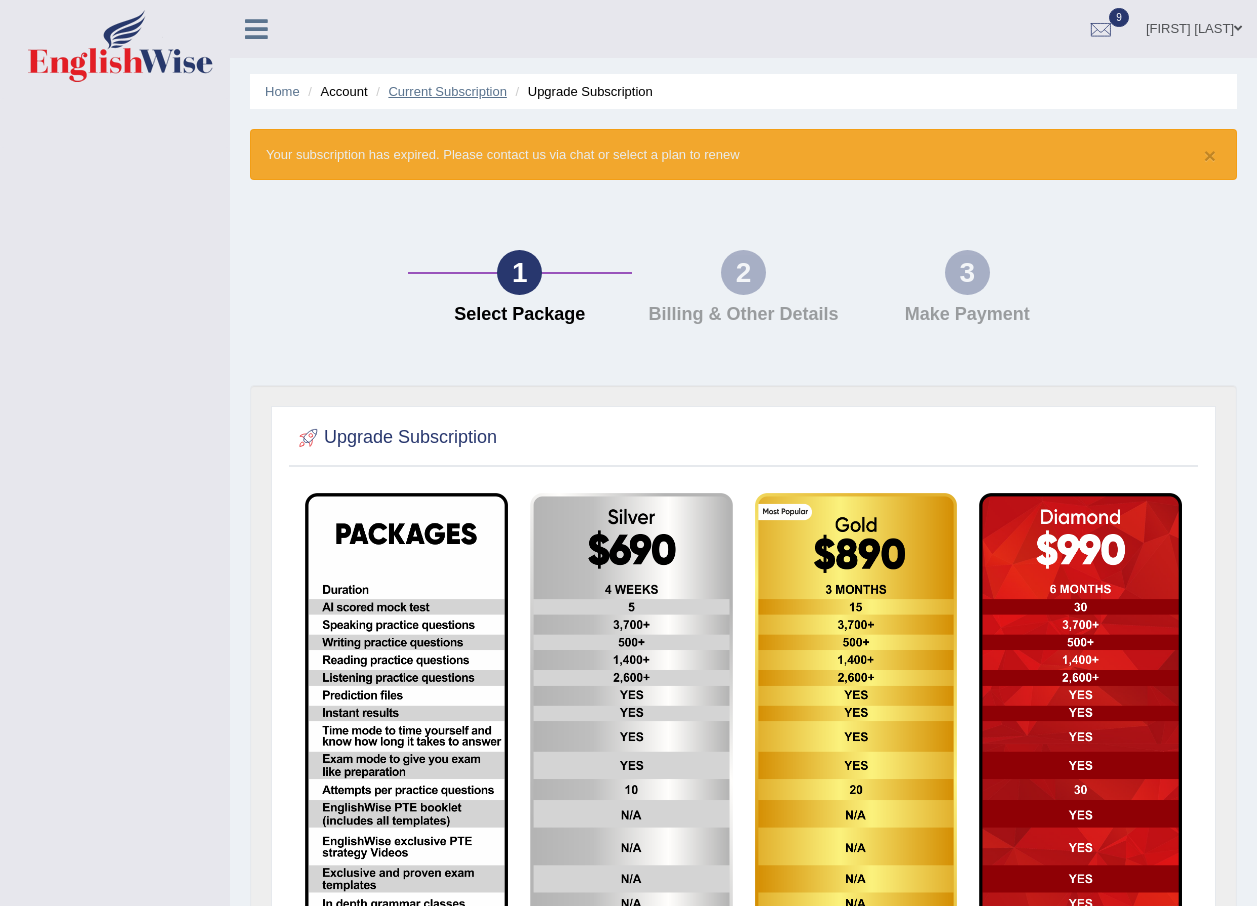 click on "Current Subscription" at bounding box center (447, 91) 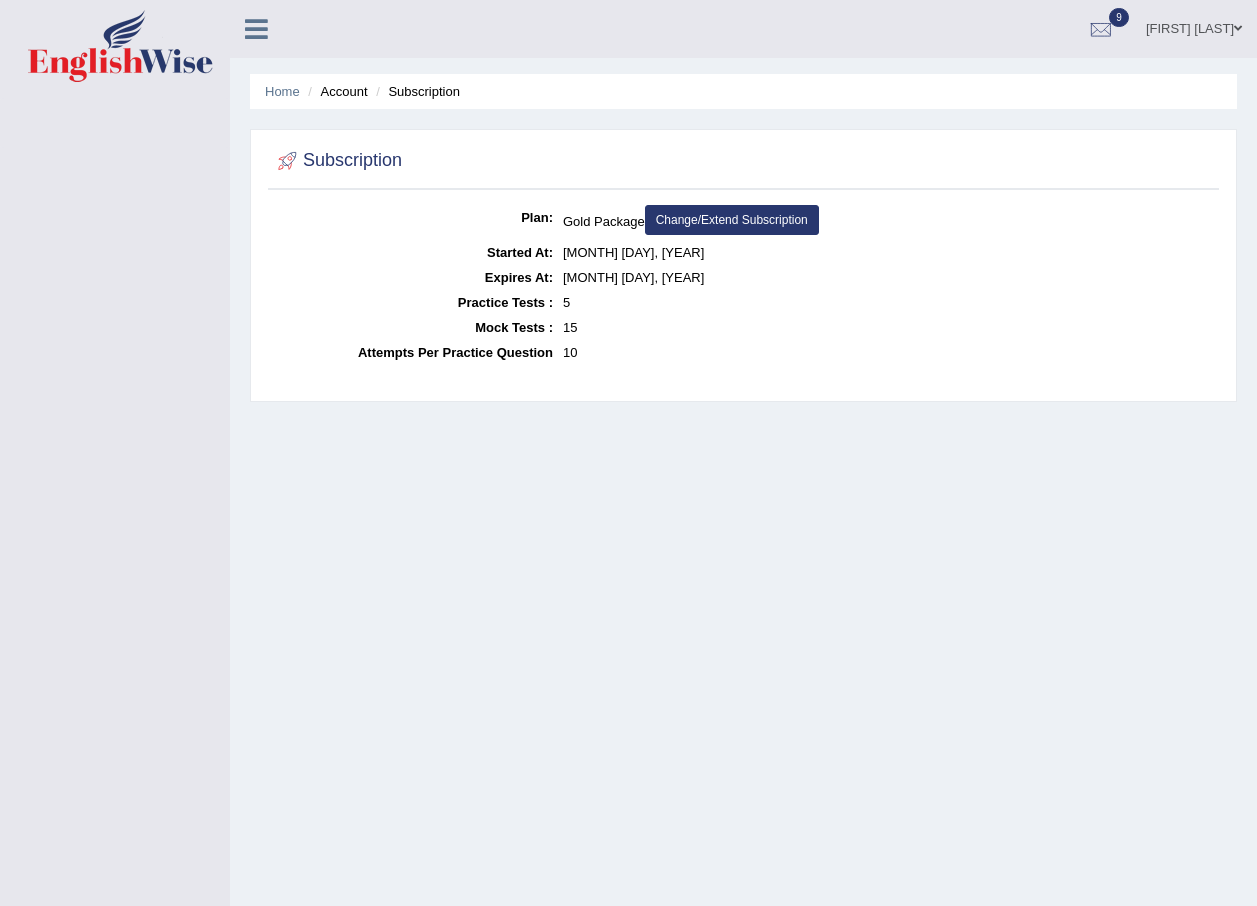 scroll, scrollTop: 0, scrollLeft: 0, axis: both 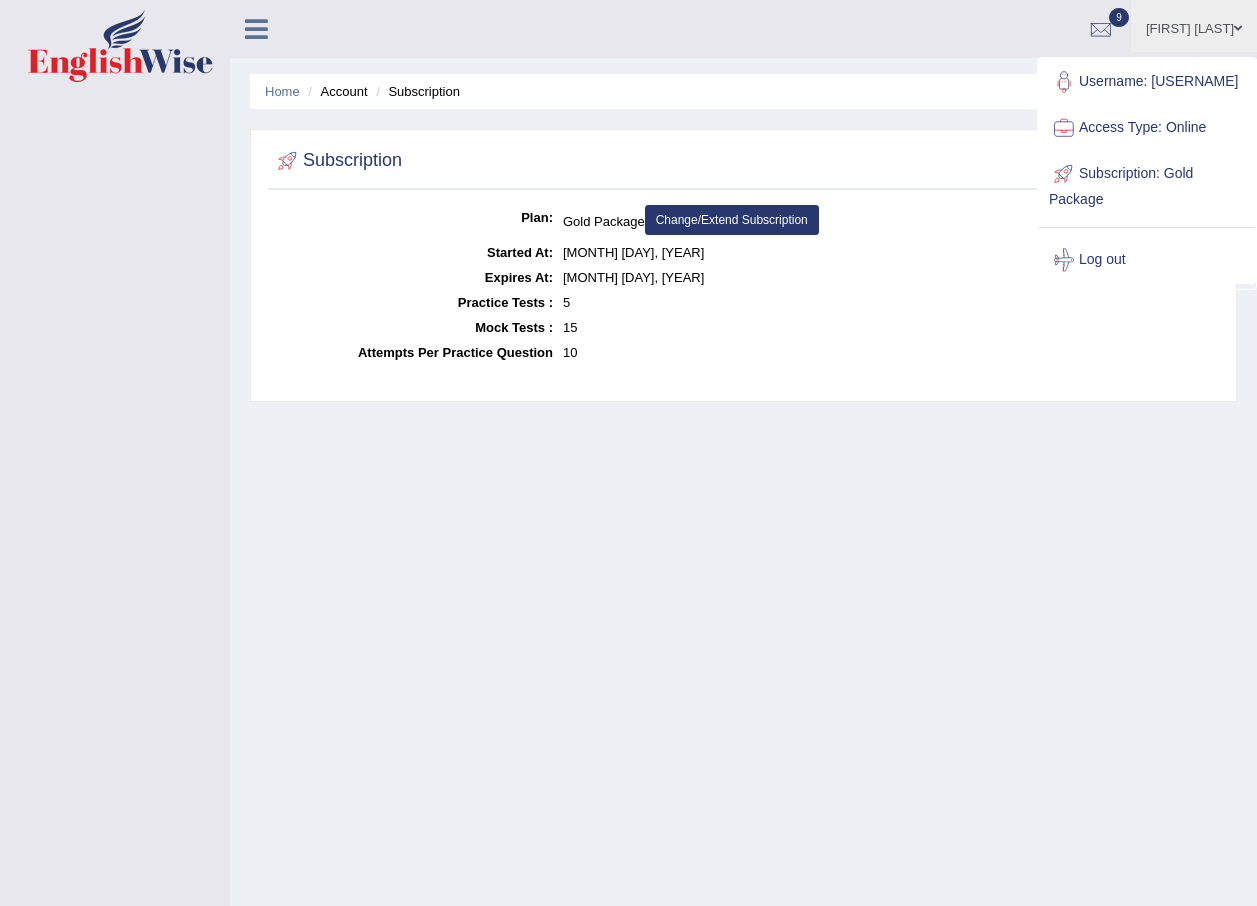 click on "Access Type: Online" at bounding box center (1147, 128) 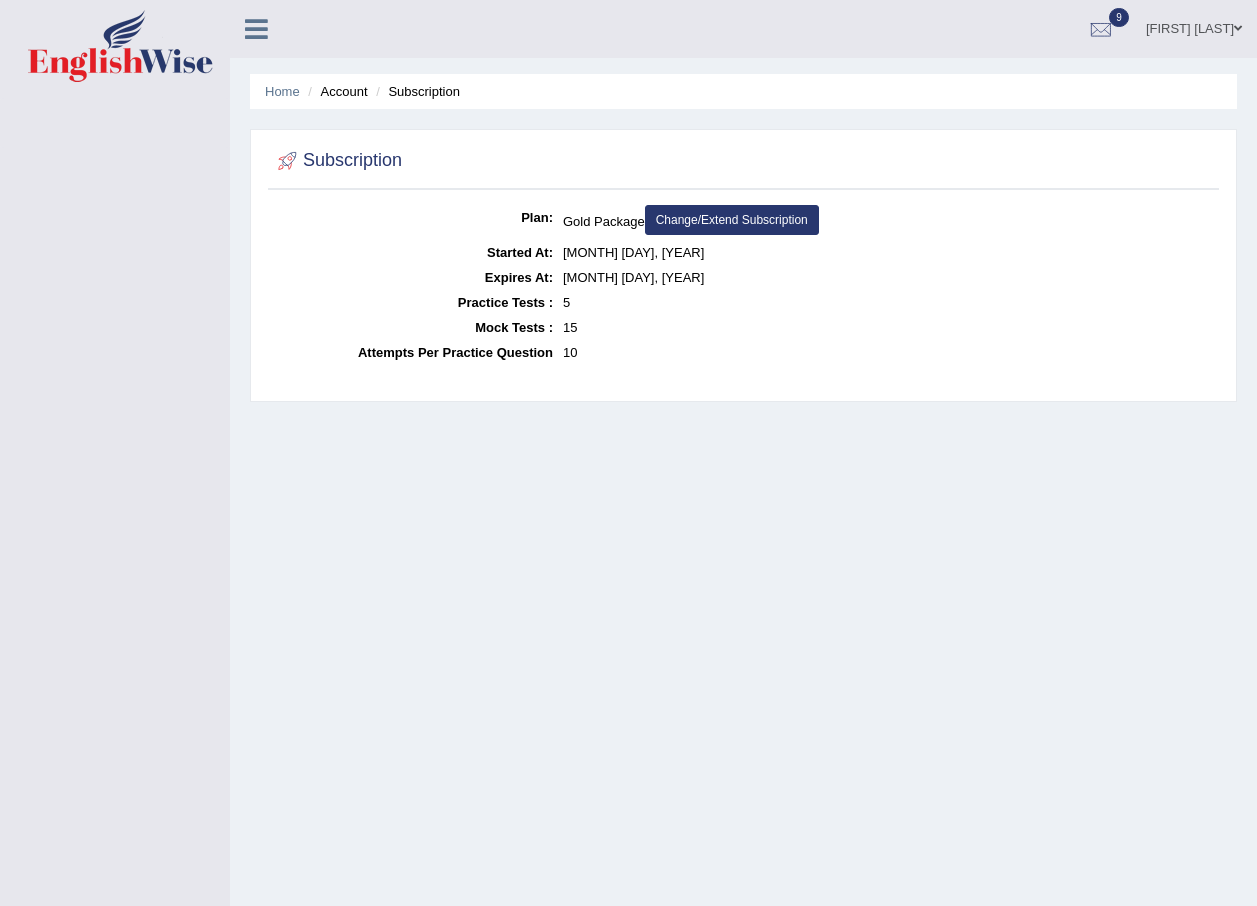 click on "[FIRST] [LAST]" at bounding box center [1194, 26] 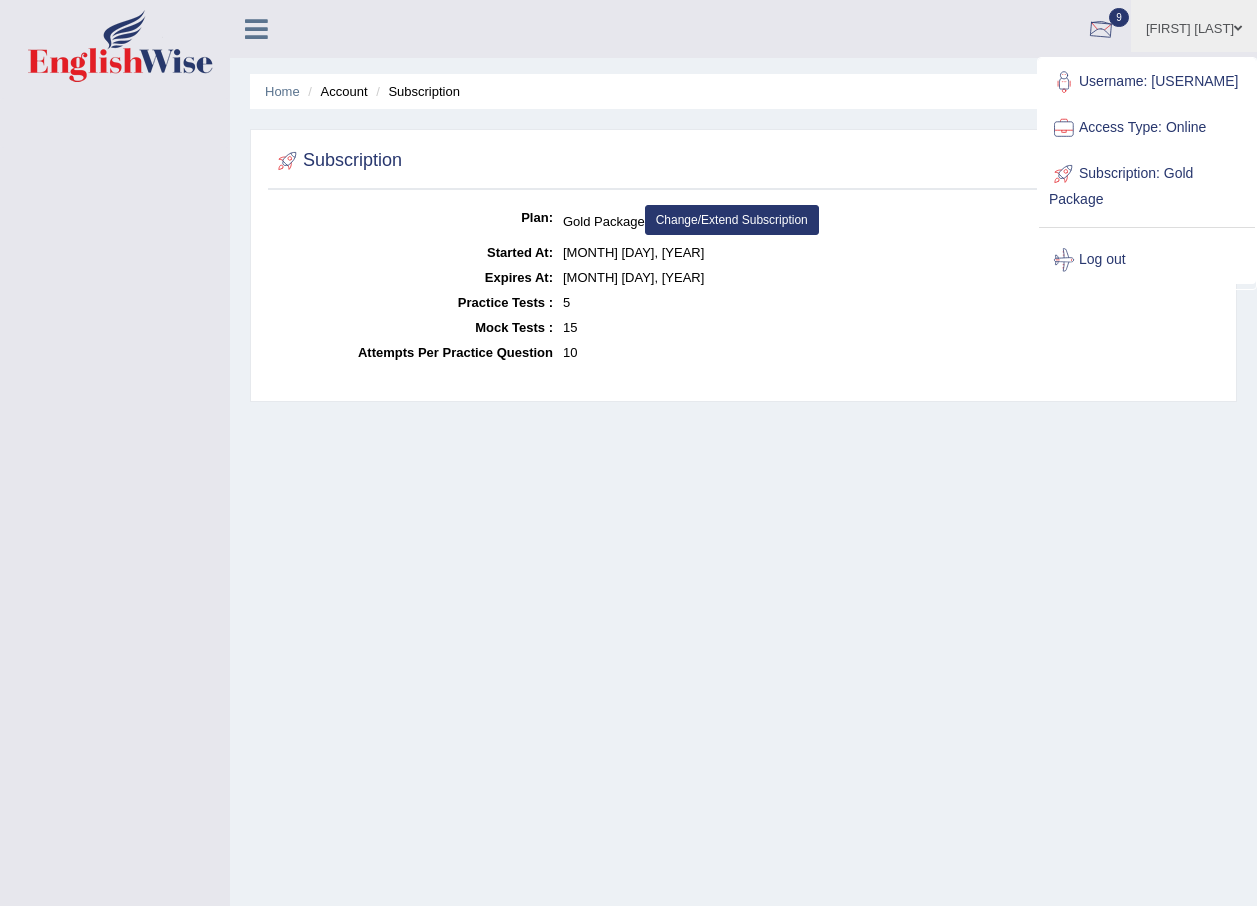 click at bounding box center [1101, 30] 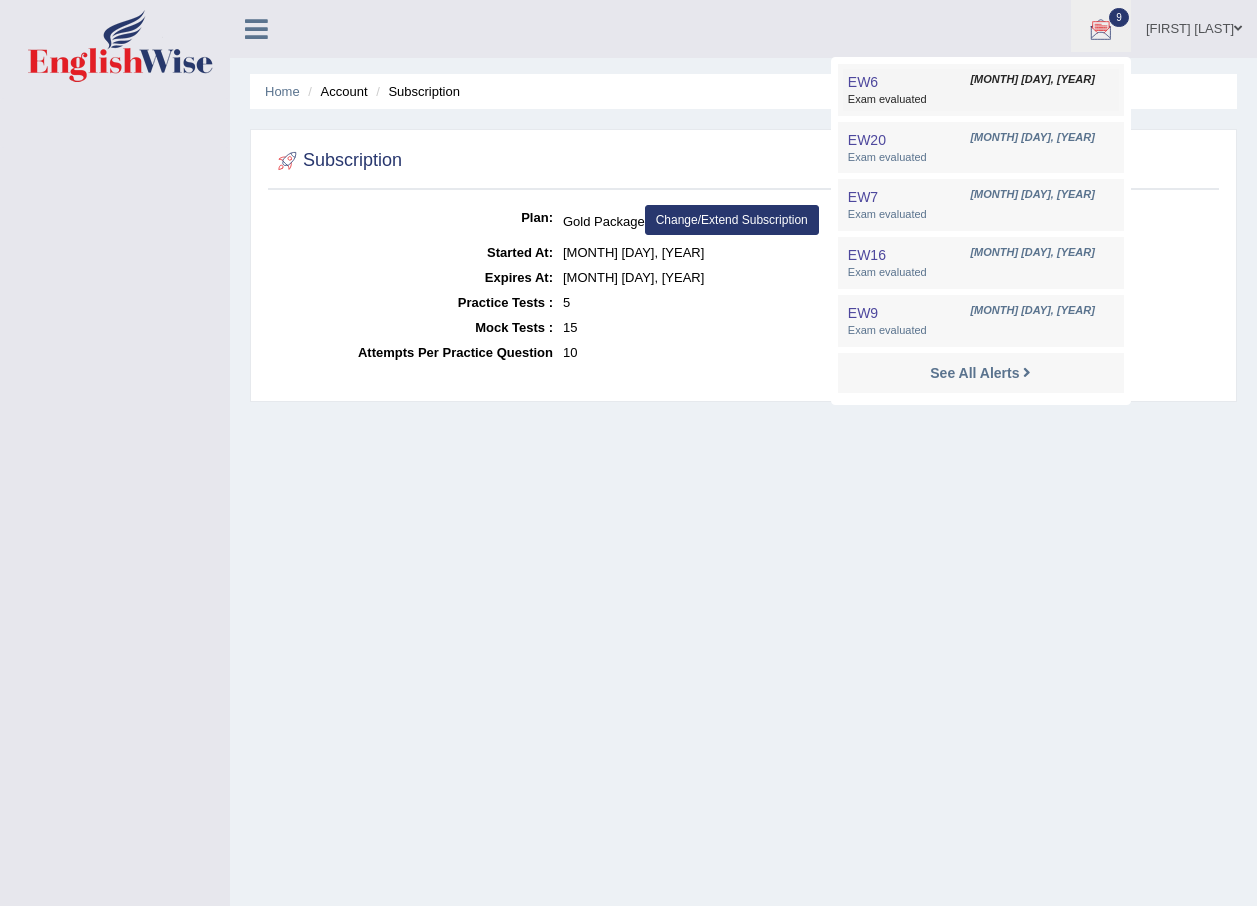 click on "EW6
Oct 14, 2024
Exam evaluated" at bounding box center (981, 90) 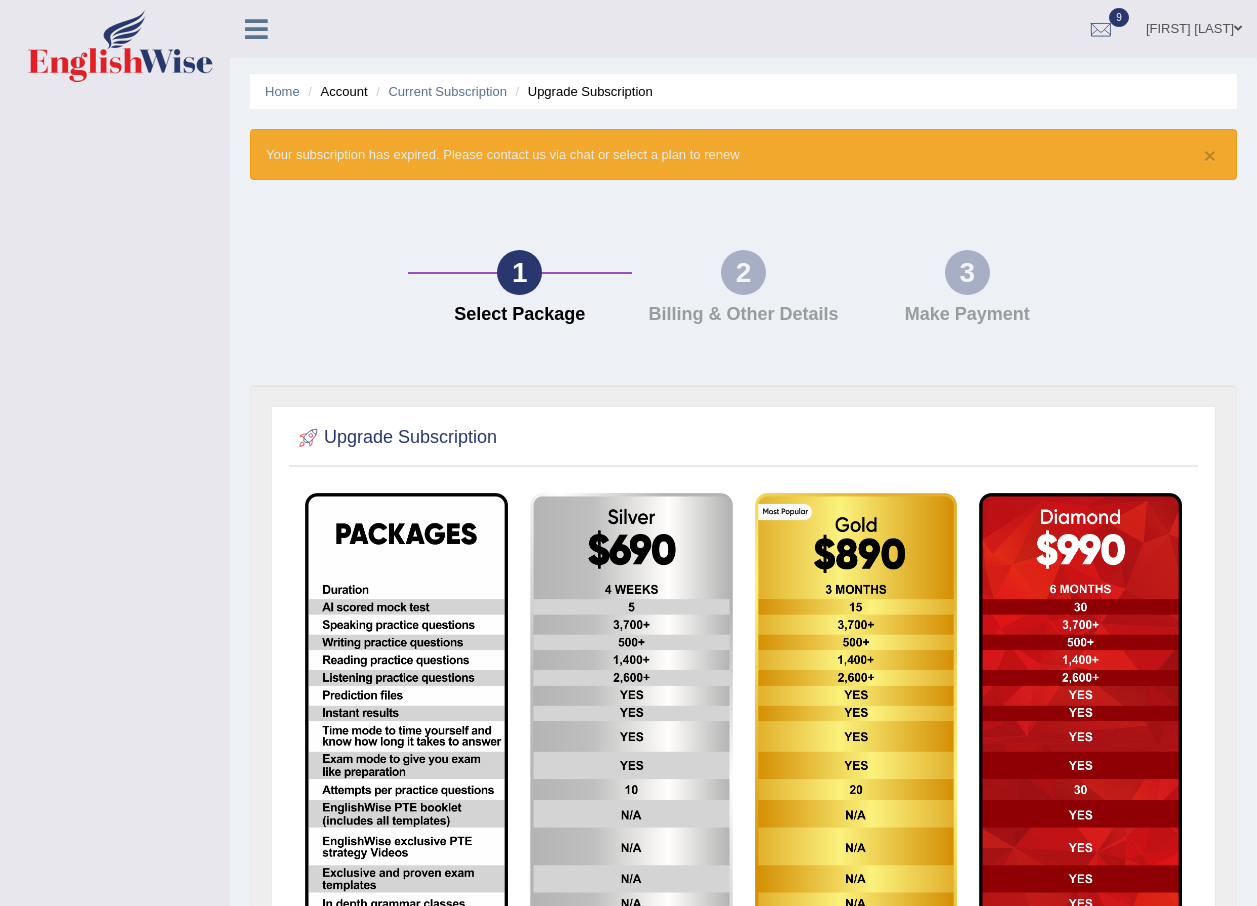 scroll, scrollTop: 0, scrollLeft: 0, axis: both 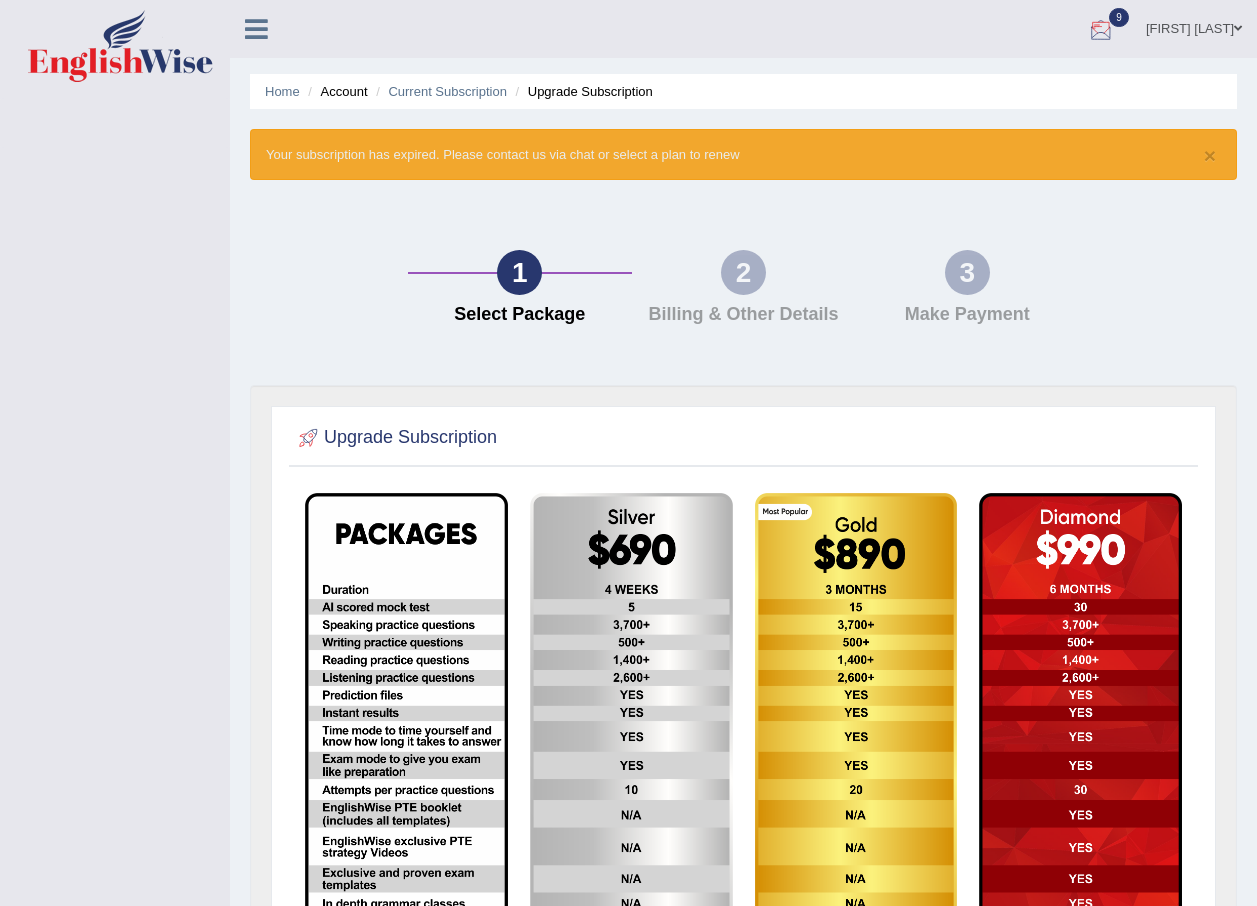 click at bounding box center (1101, 30) 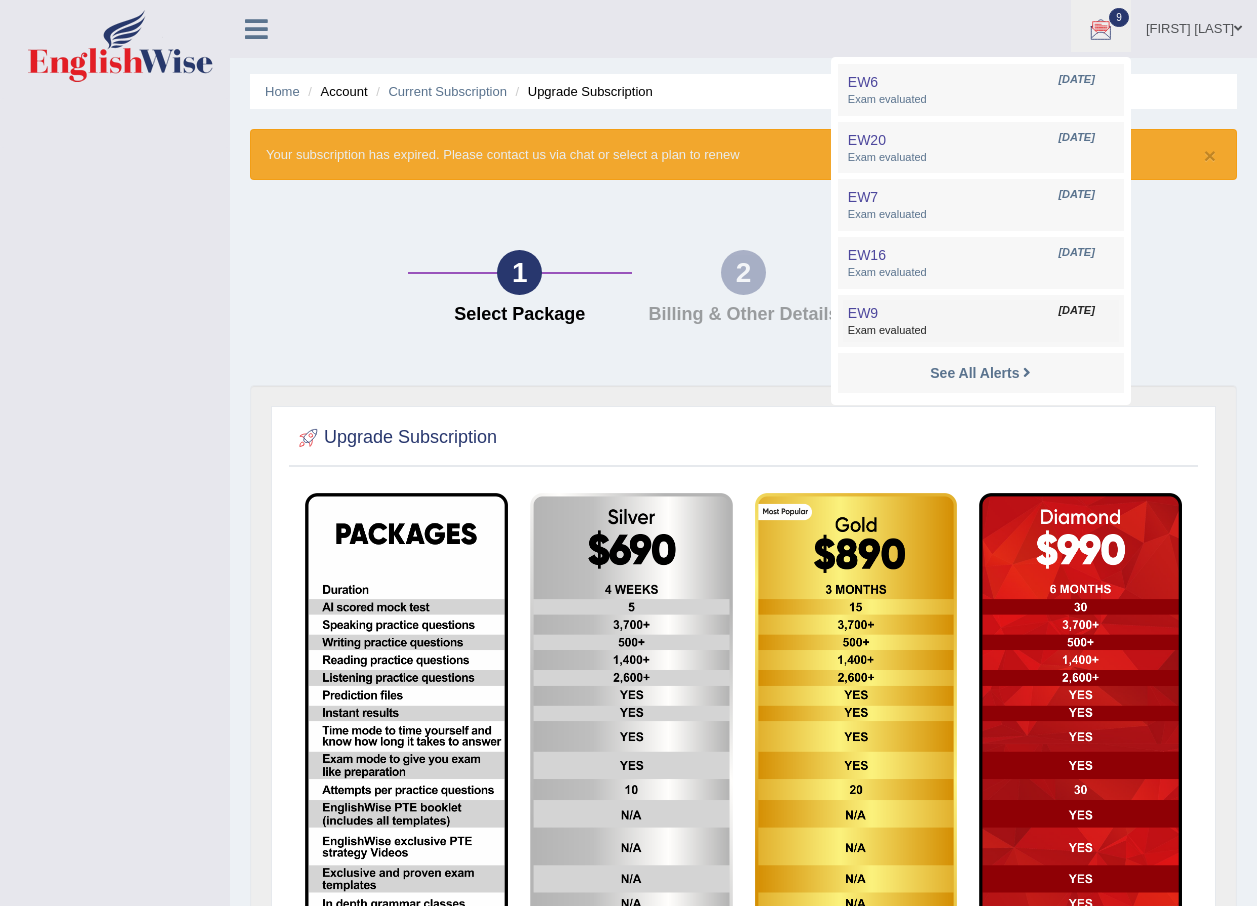 click on "EW9" at bounding box center (863, 313) 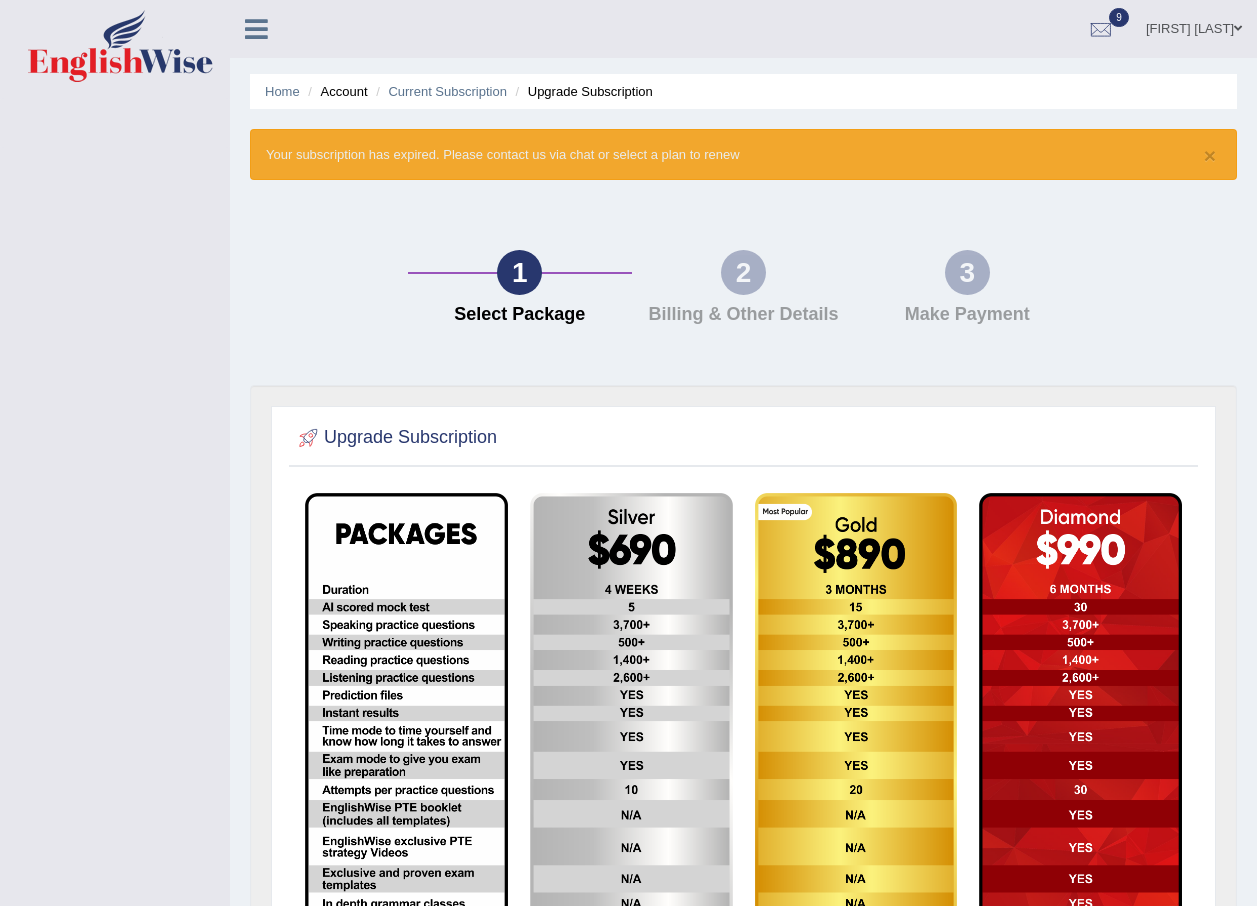 scroll, scrollTop: 0, scrollLeft: 0, axis: both 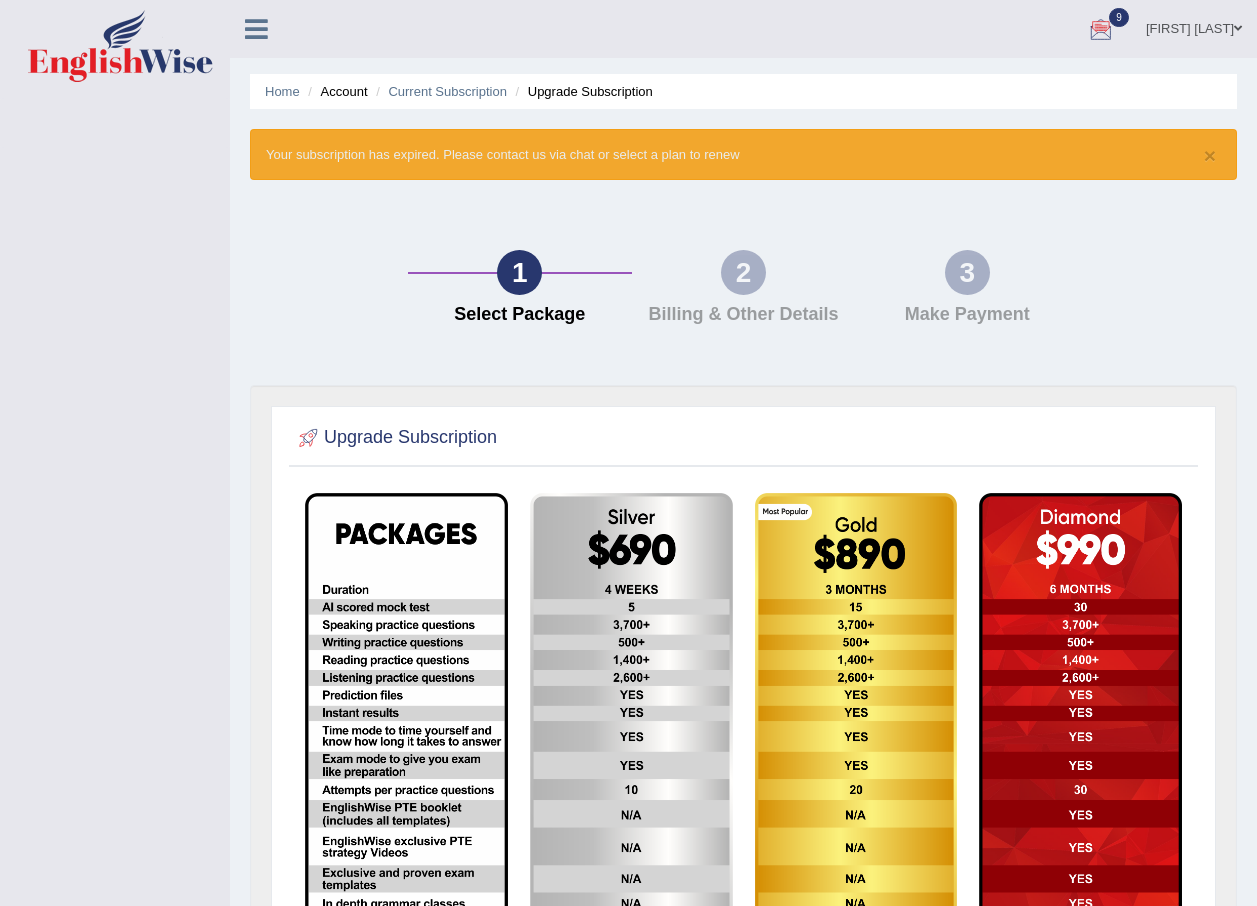 click at bounding box center [1101, 30] 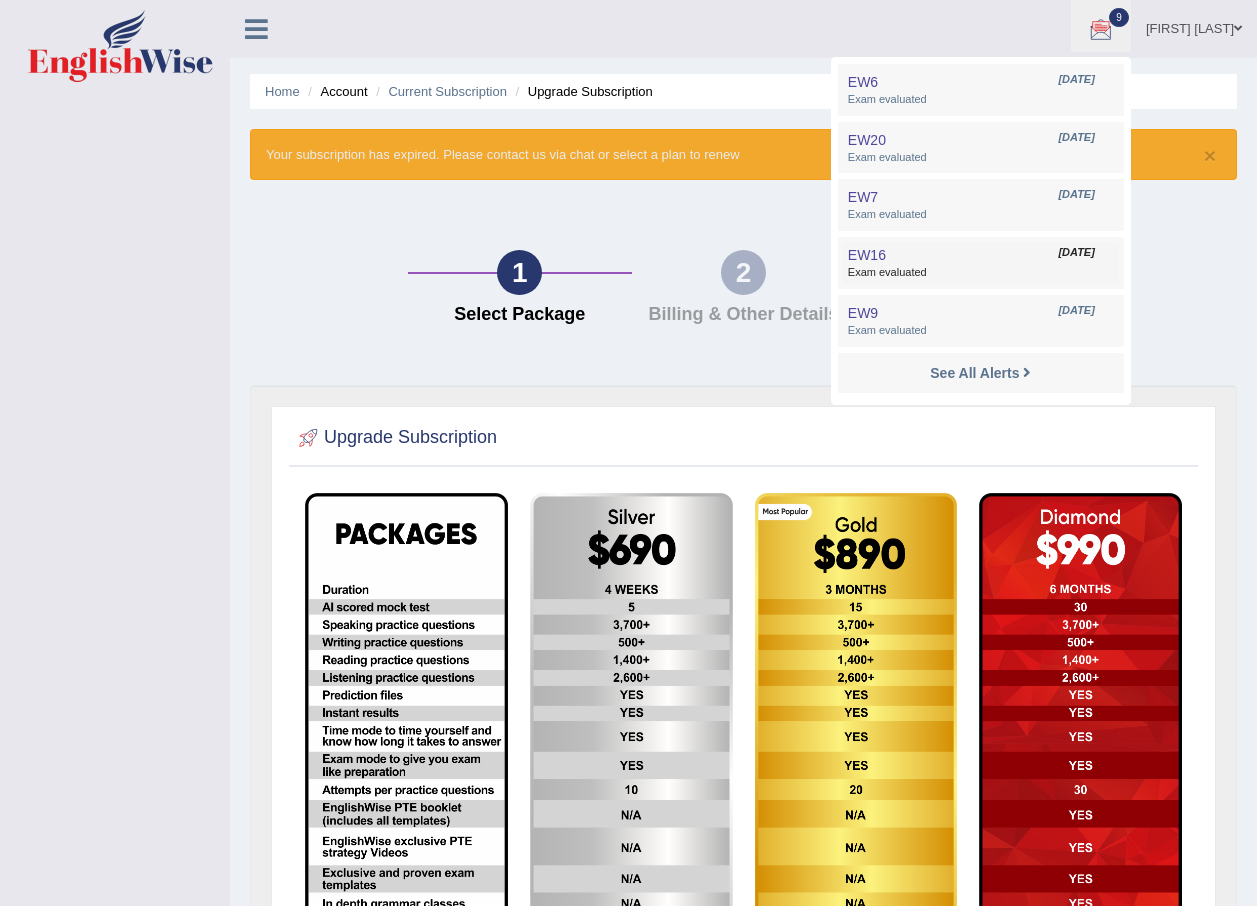 click on "Exam evaluated" at bounding box center [981, 273] 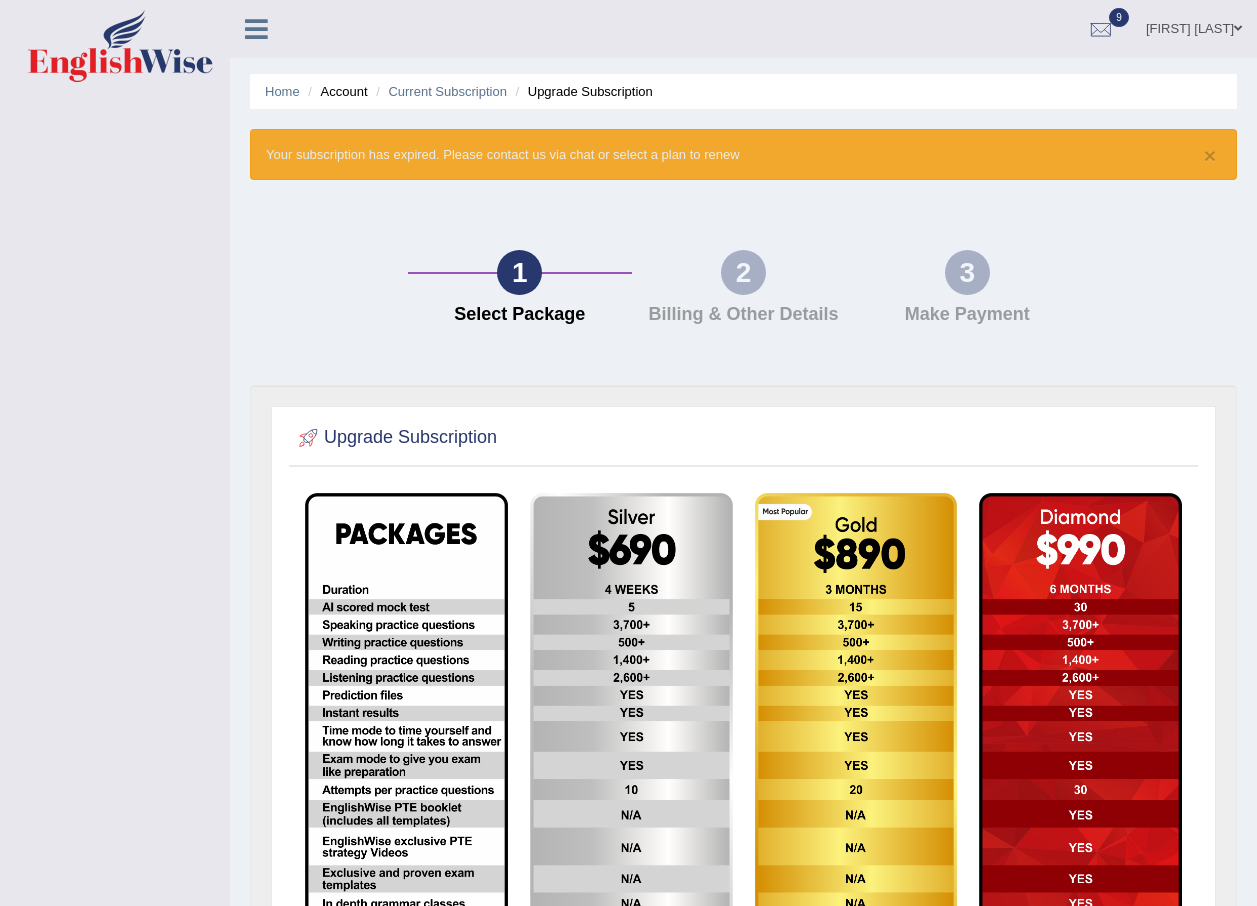 scroll, scrollTop: 0, scrollLeft: 0, axis: both 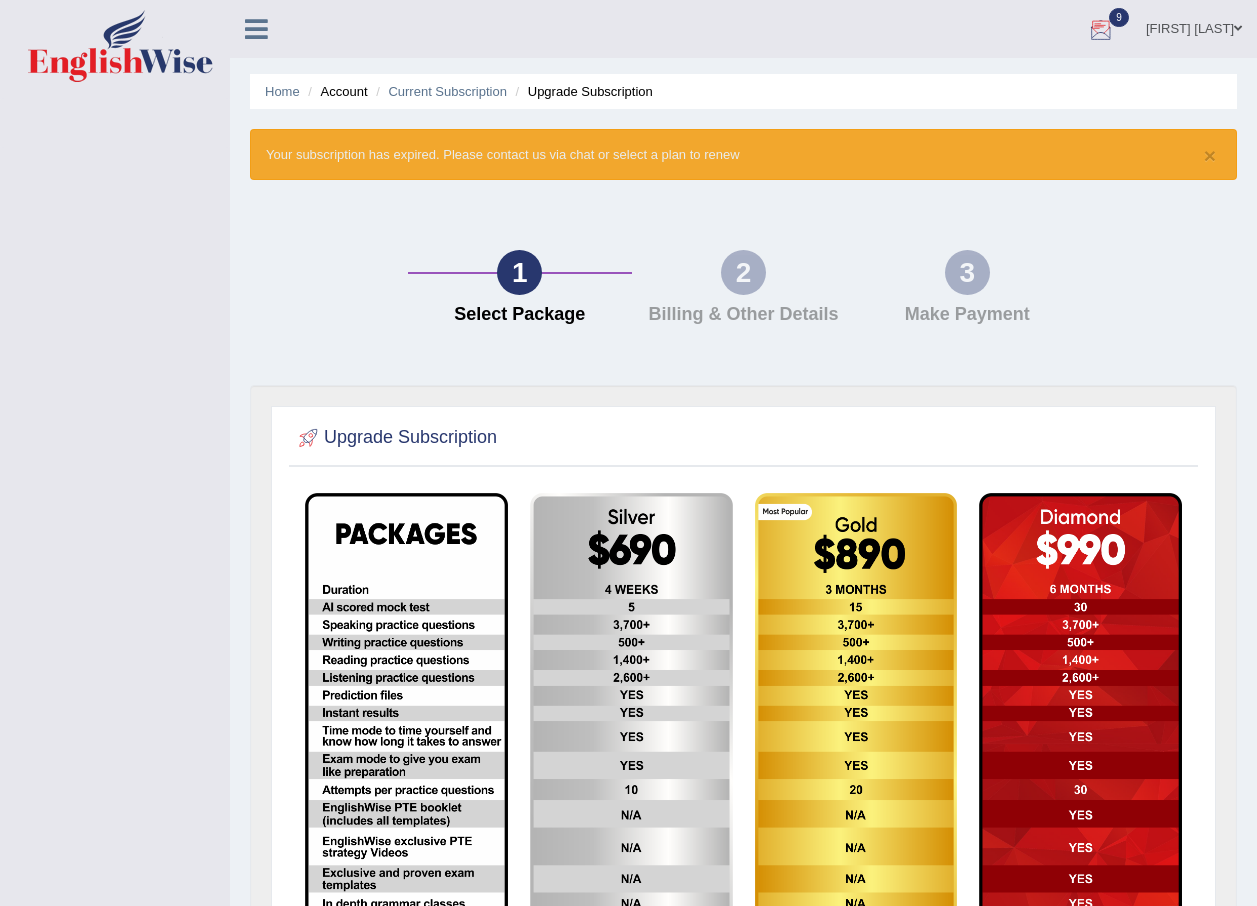 click at bounding box center [1101, 30] 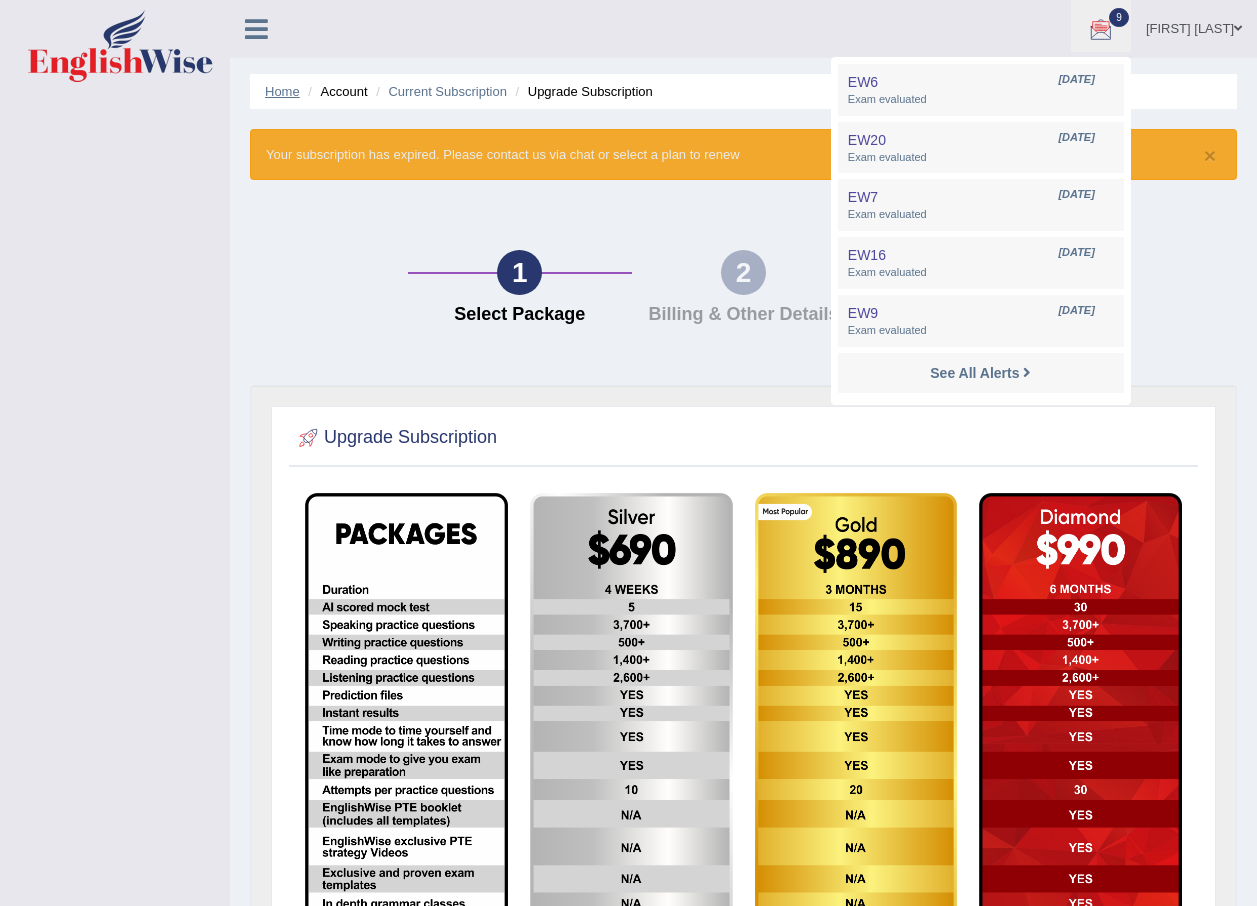 click on "Home" at bounding box center (282, 91) 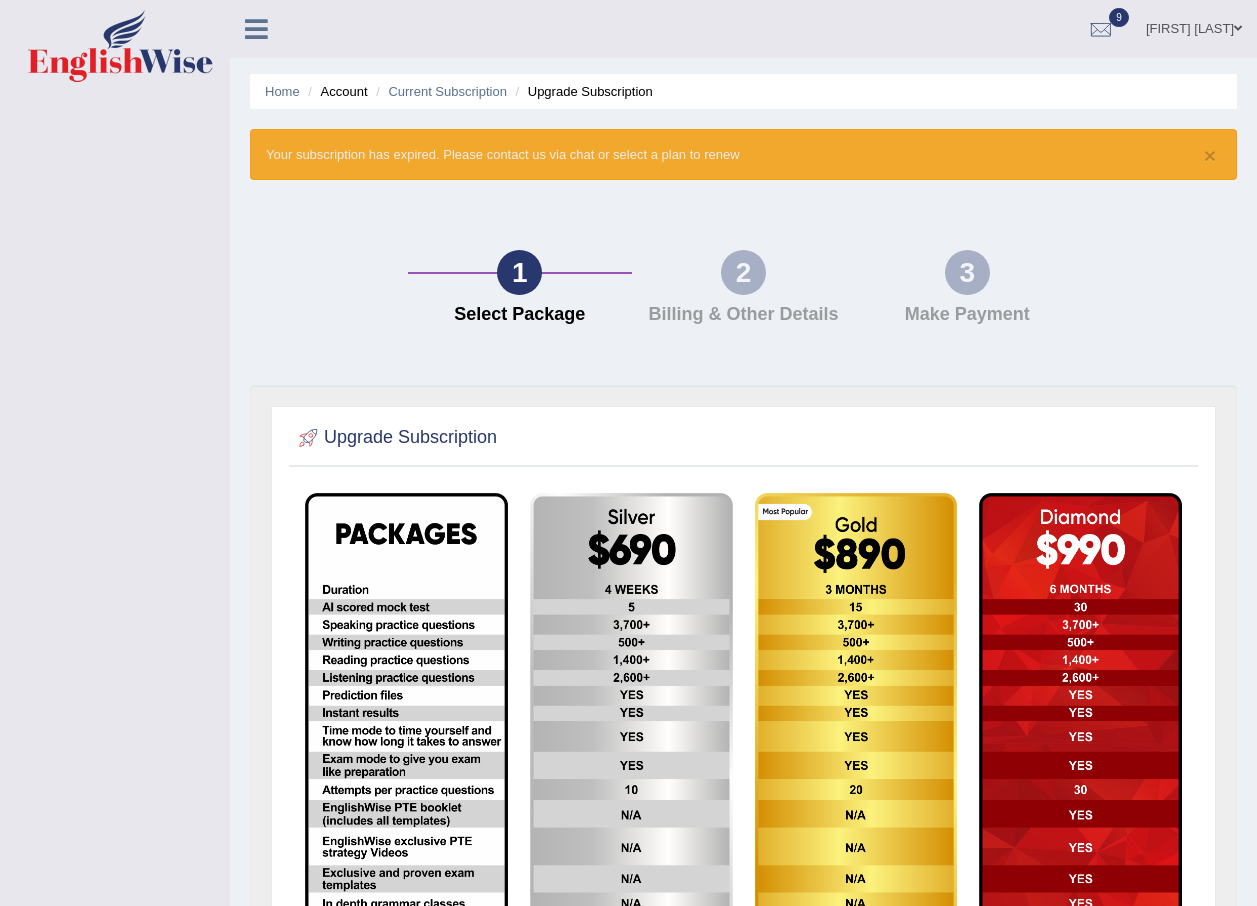 scroll, scrollTop: 0, scrollLeft: 0, axis: both 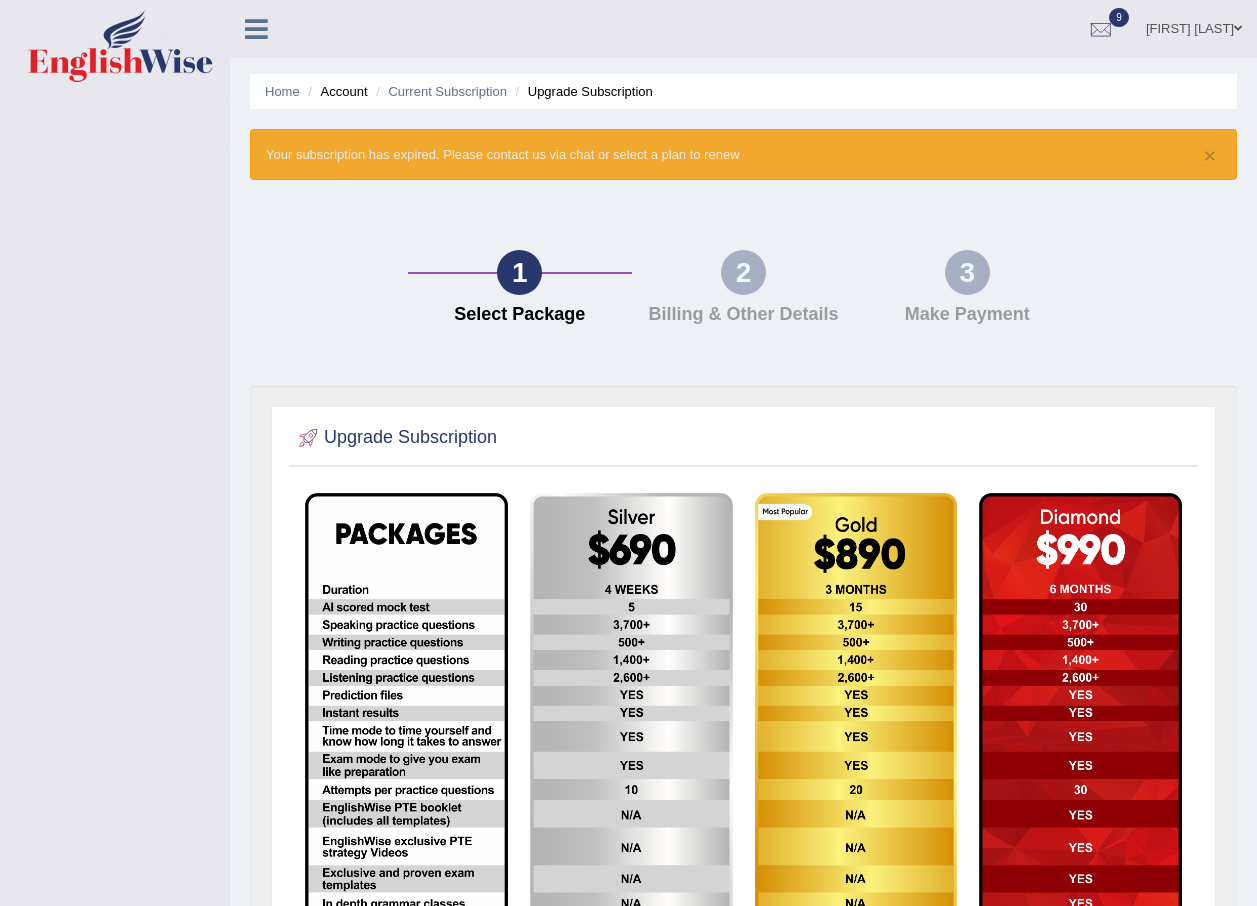 click at bounding box center (406, 721) 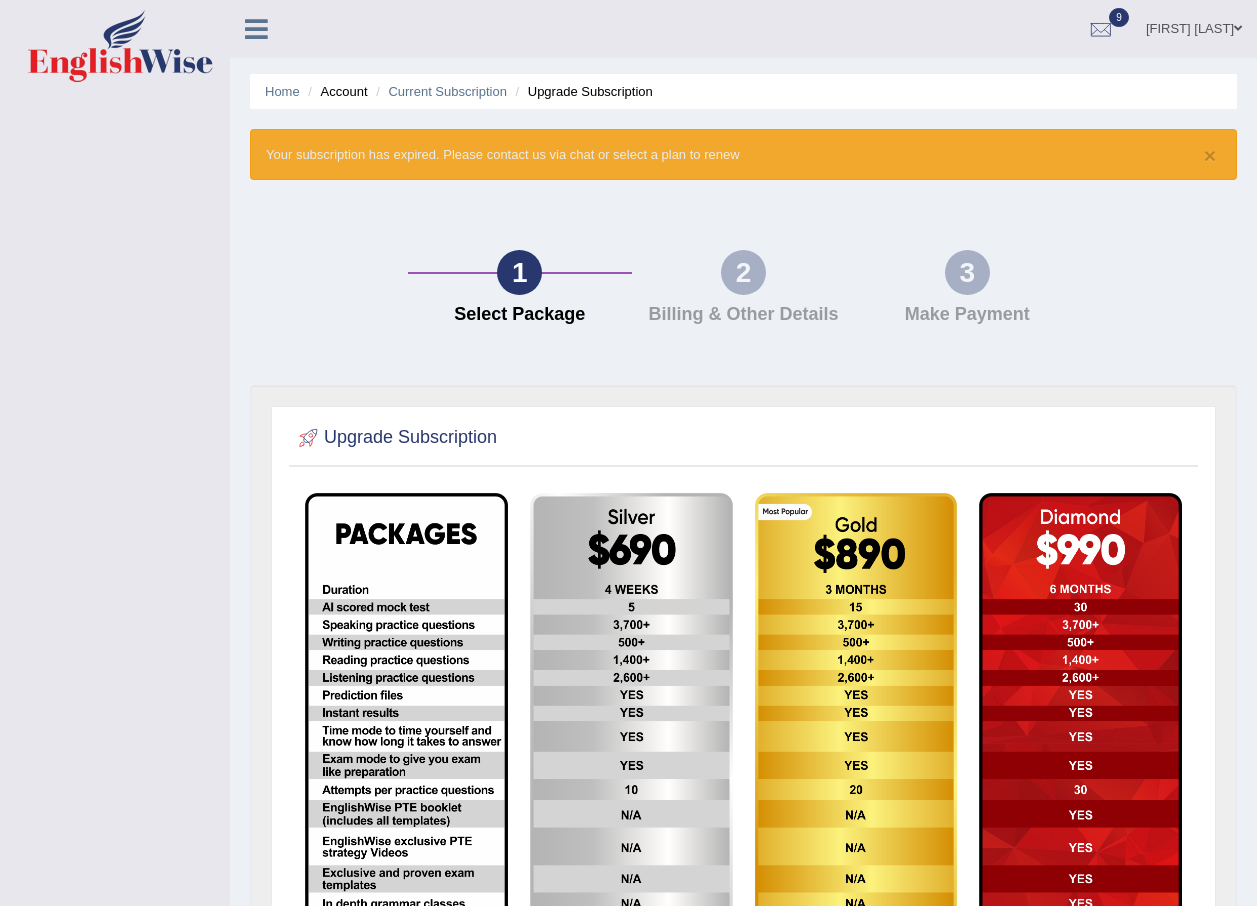 click at bounding box center [406, 721] 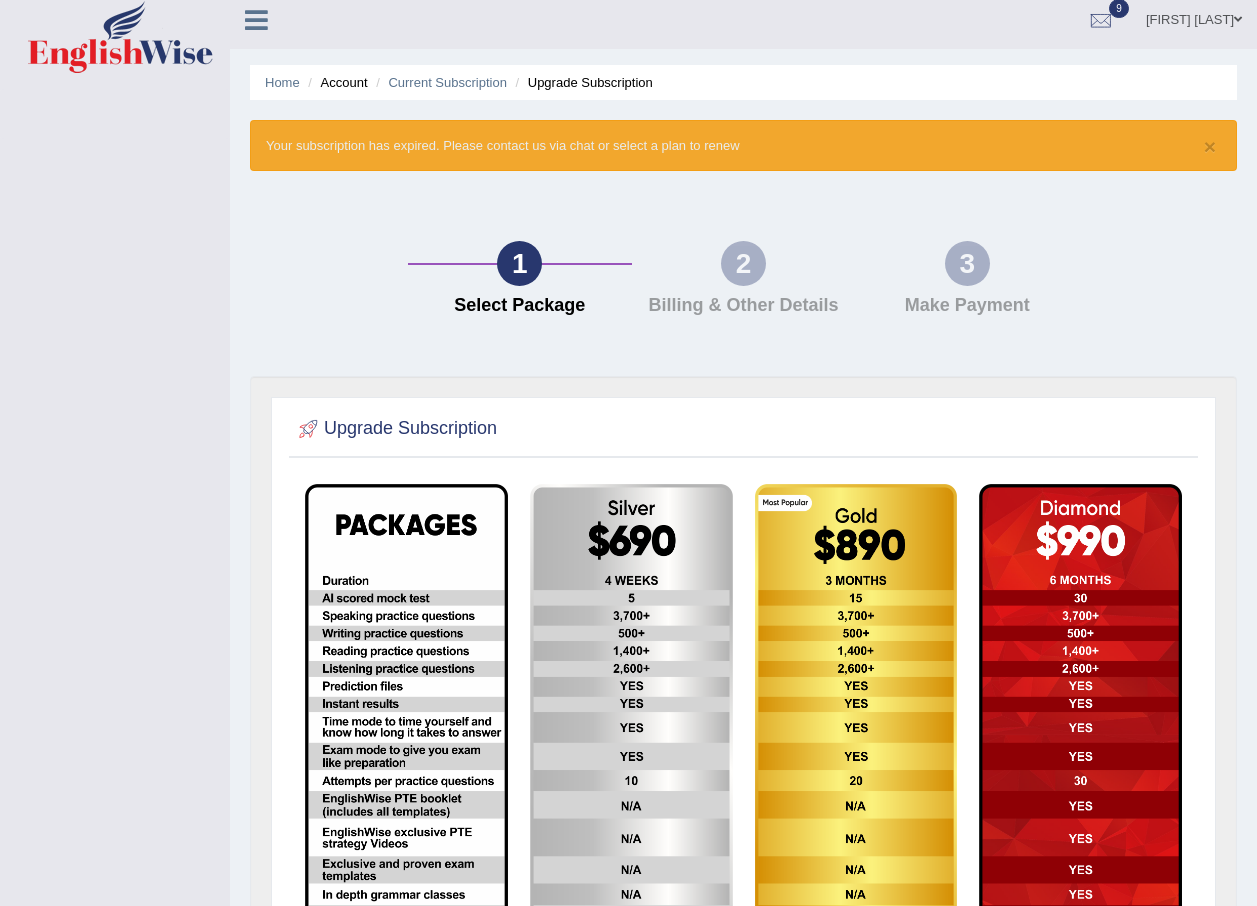 scroll, scrollTop: 0, scrollLeft: 0, axis: both 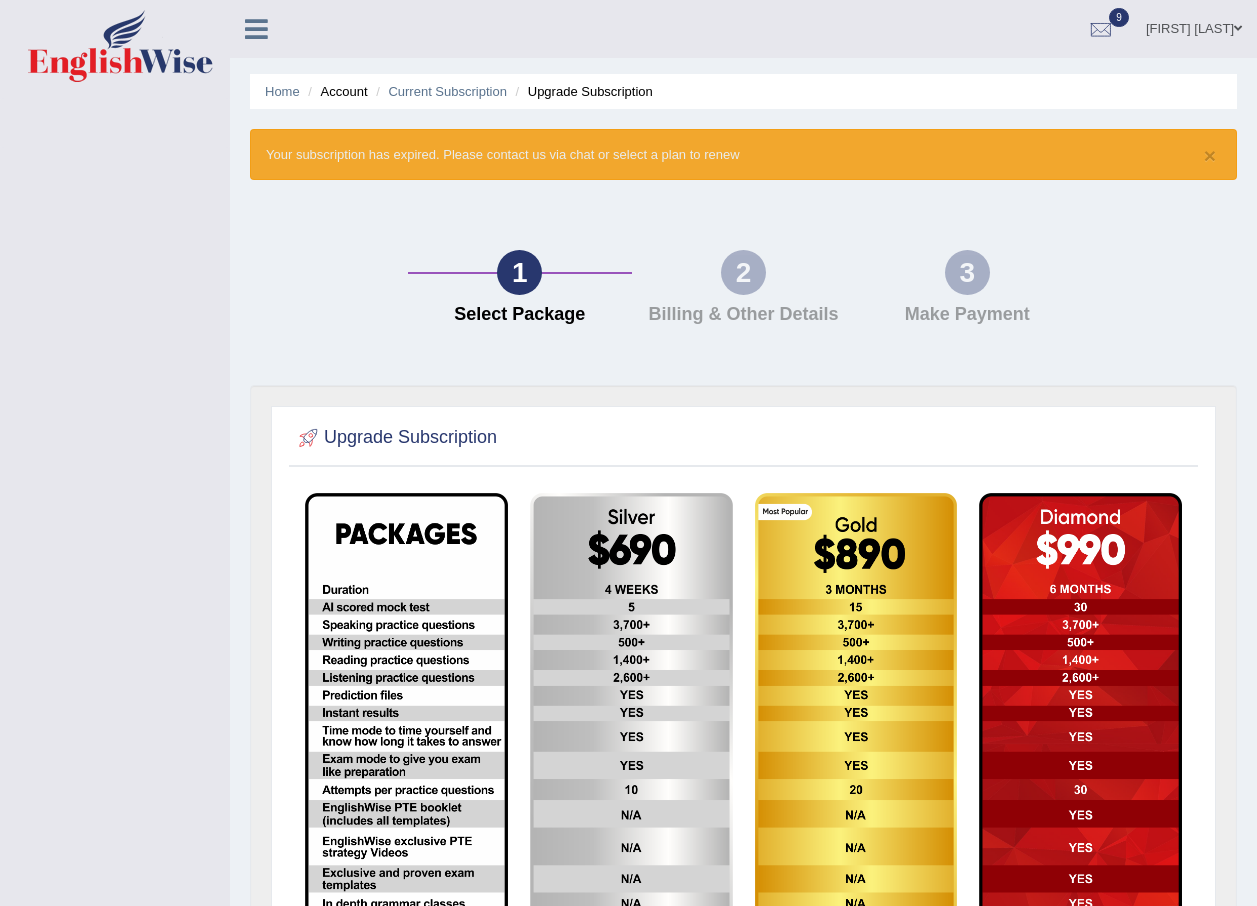 click at bounding box center (256, 29) 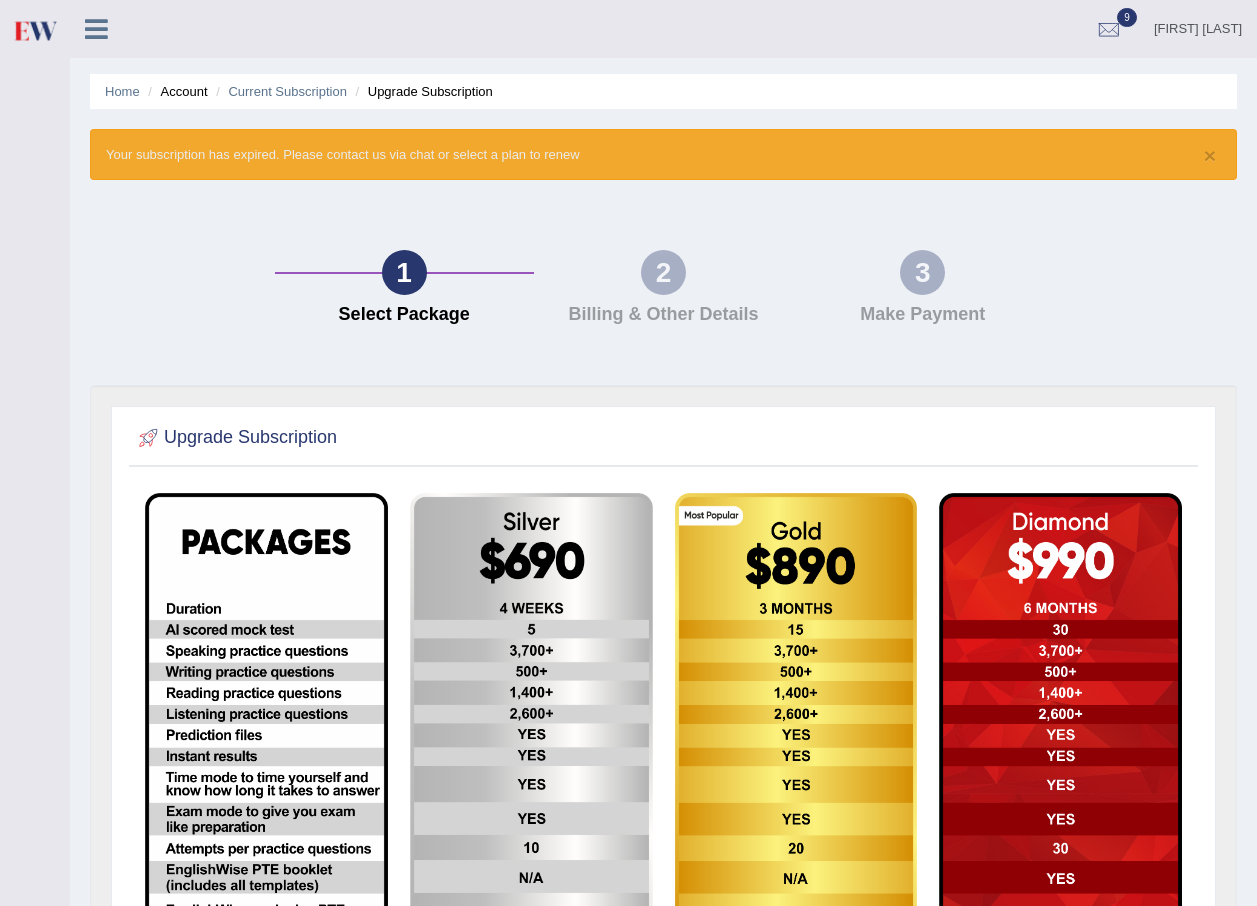 click at bounding box center [34, 30] 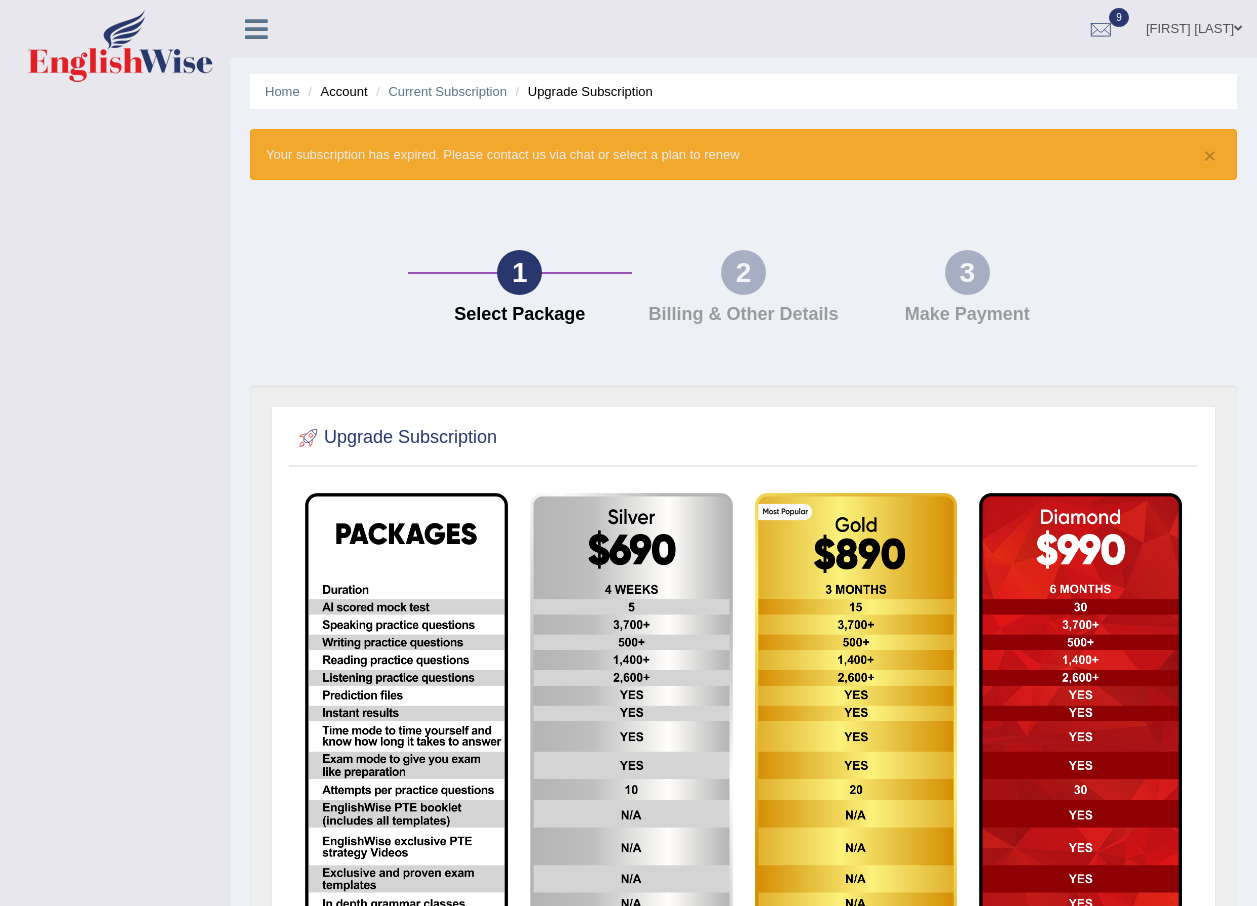 scroll, scrollTop: 0, scrollLeft: 0, axis: both 